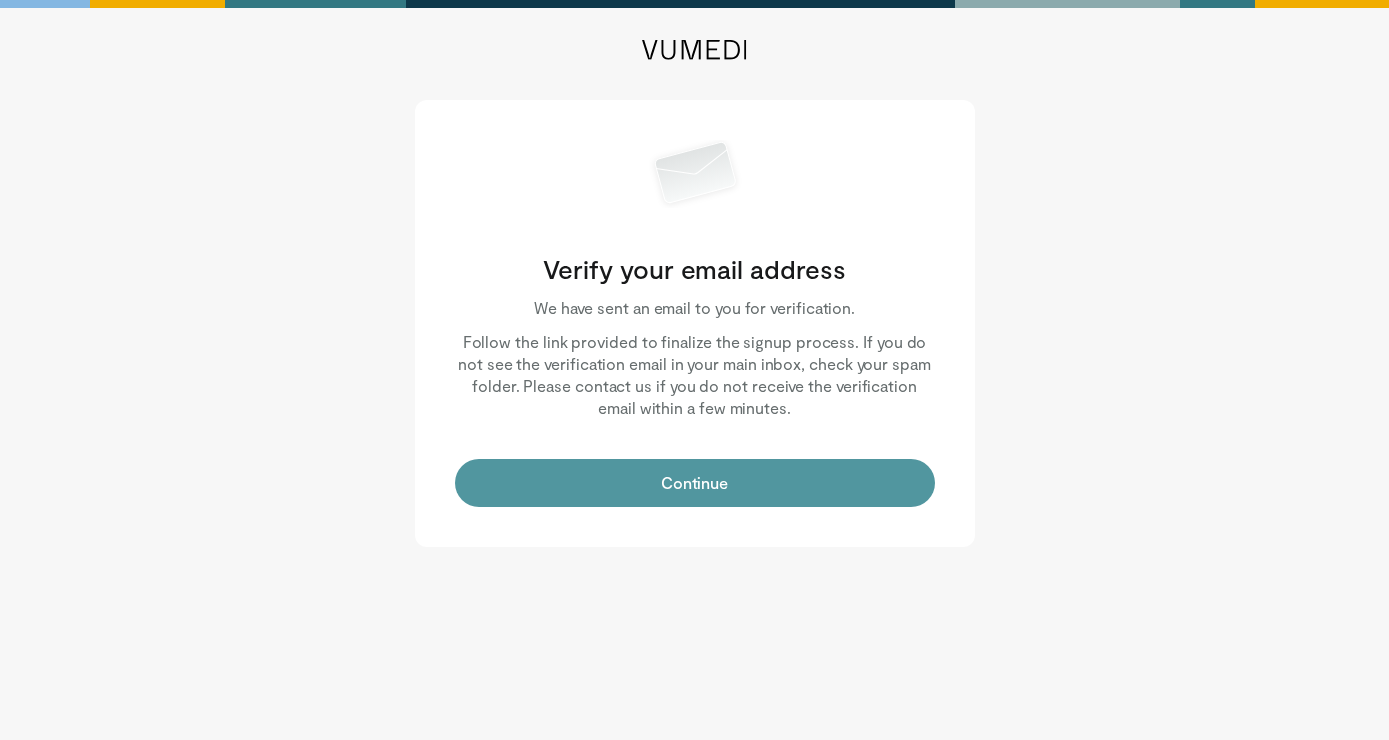 scroll, scrollTop: 0, scrollLeft: 0, axis: both 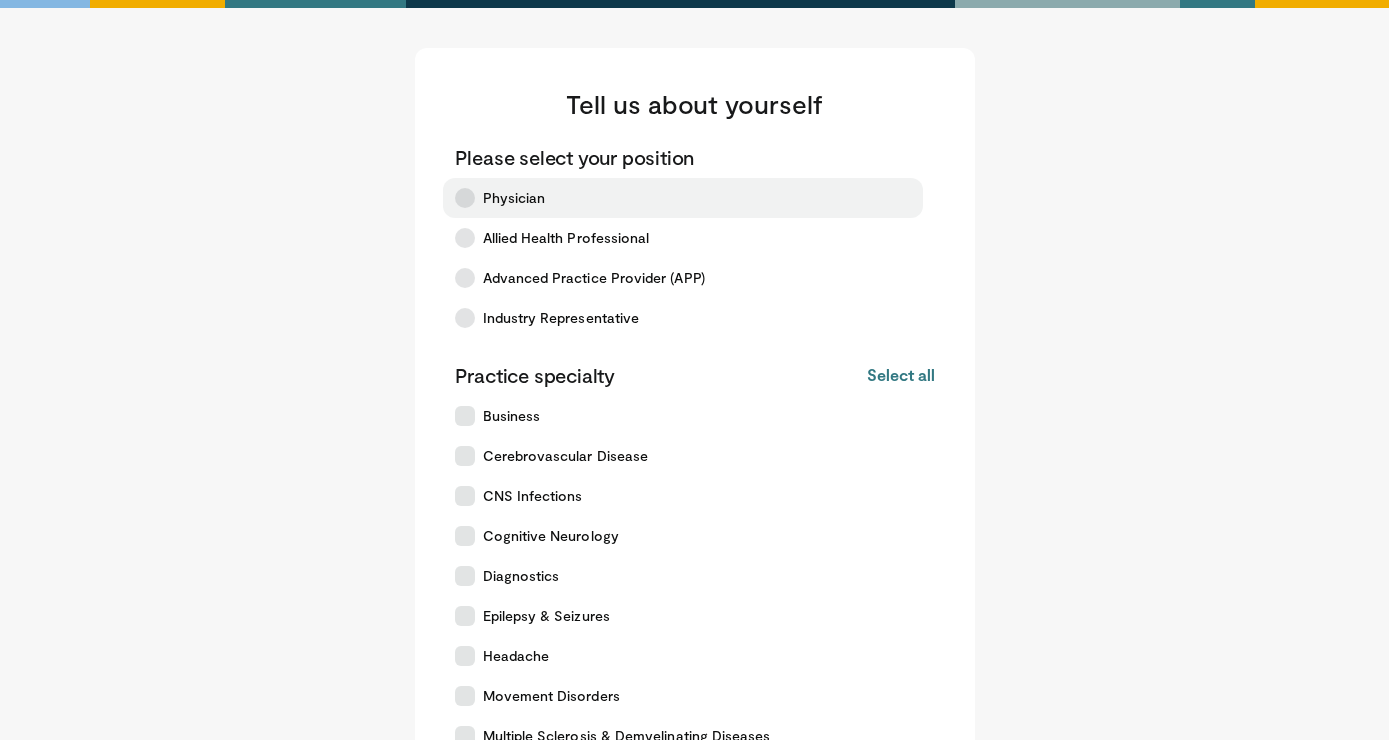 click on "Physician" at bounding box center (514, 198) 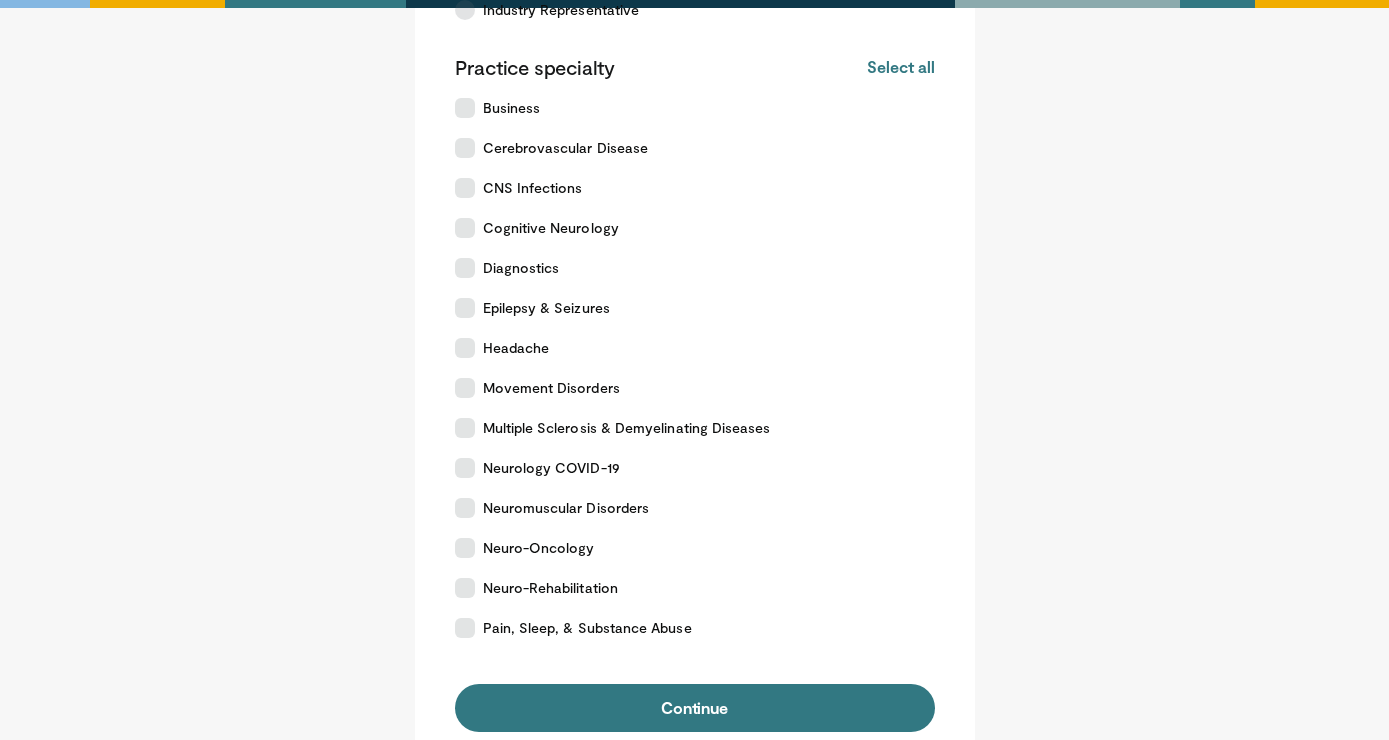 scroll, scrollTop: 306, scrollLeft: 0, axis: vertical 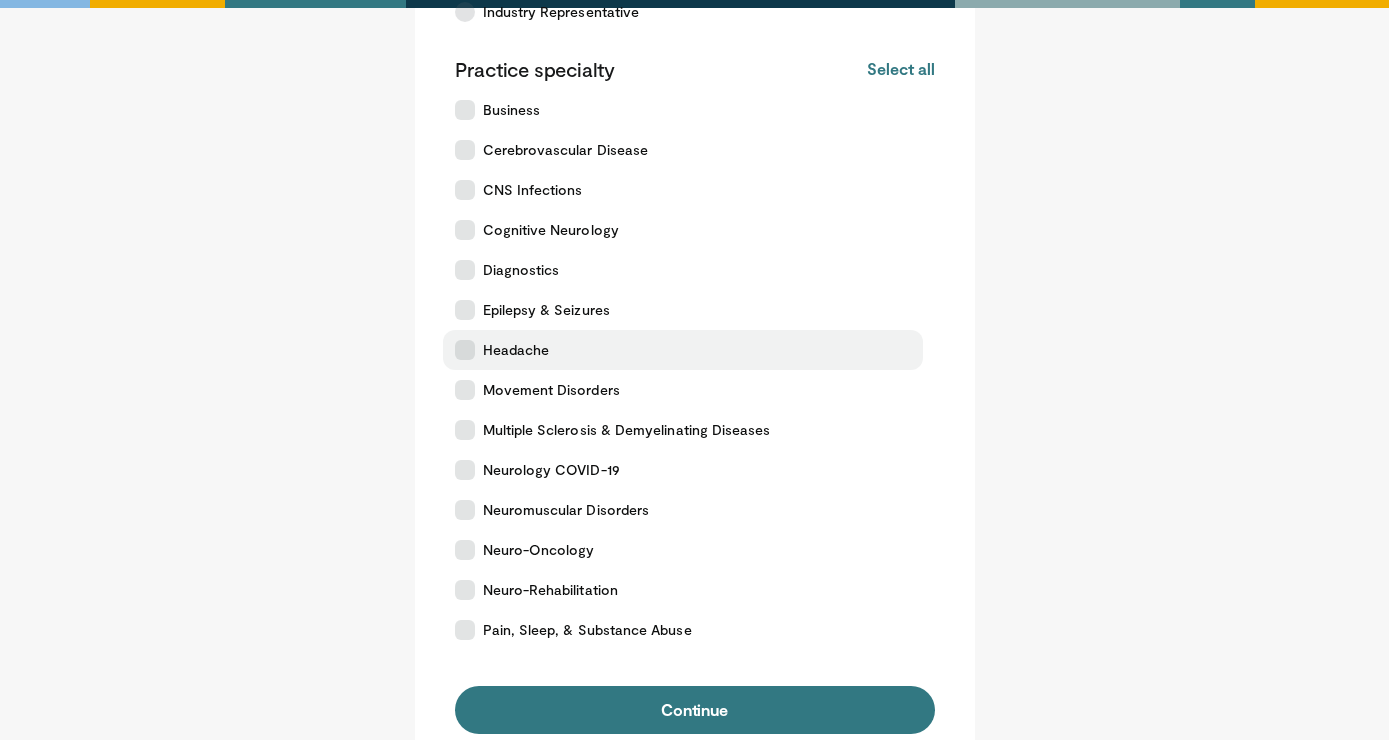click on "Headache" at bounding box center (516, 350) 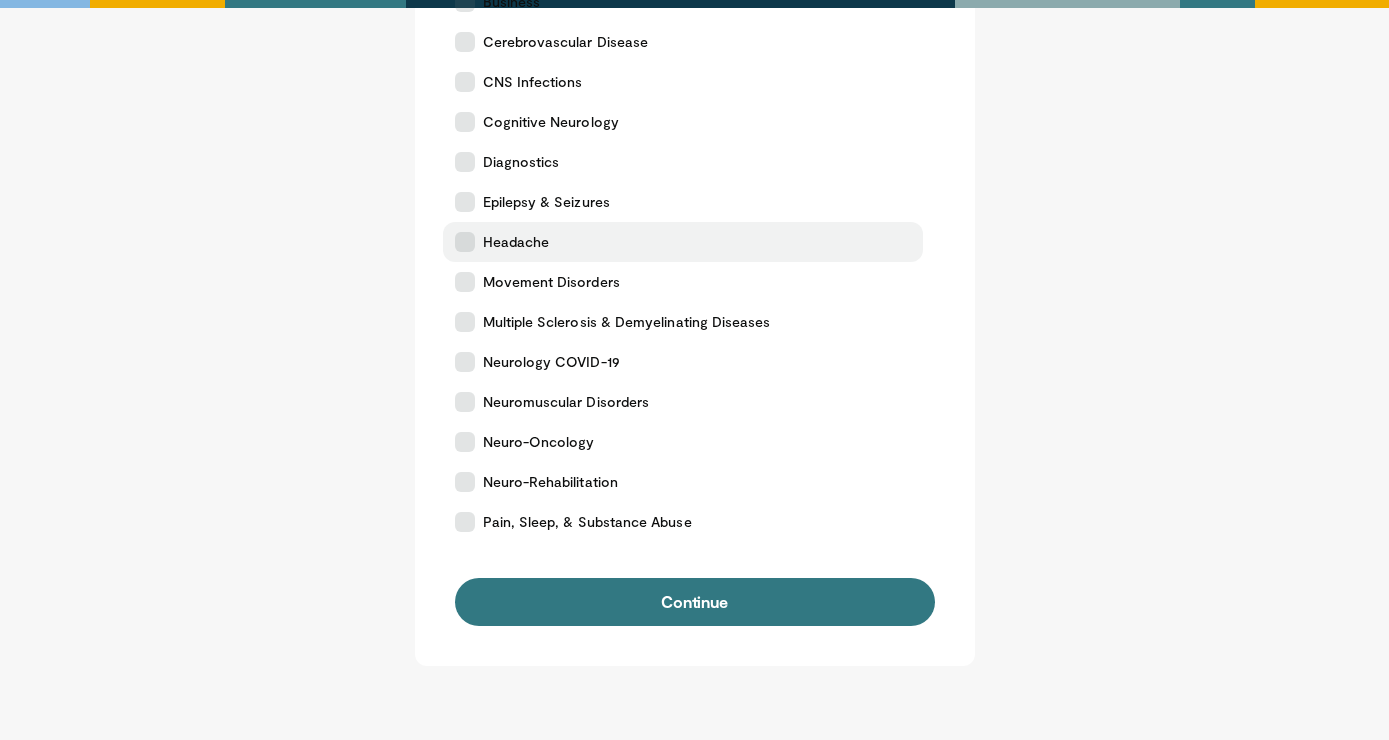 scroll, scrollTop: 415, scrollLeft: 0, axis: vertical 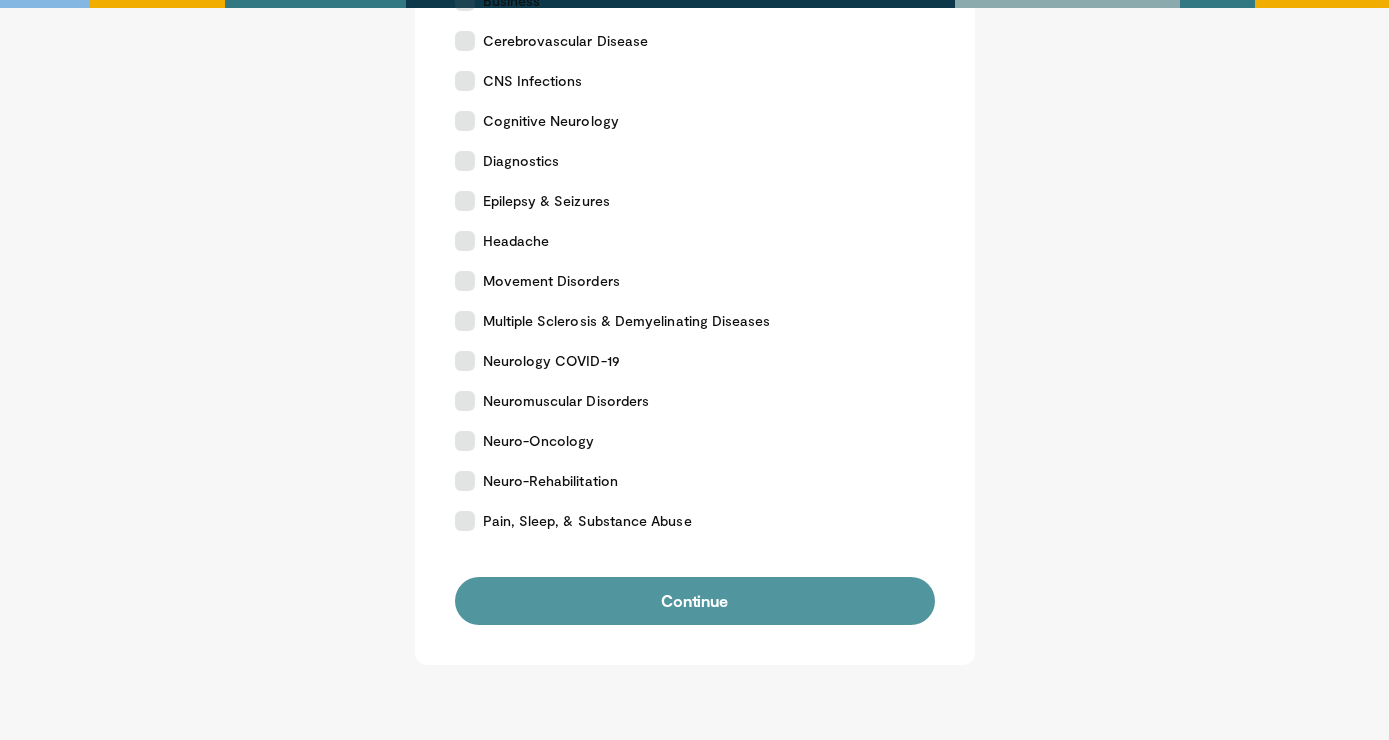 click on "Continue" at bounding box center [695, 601] 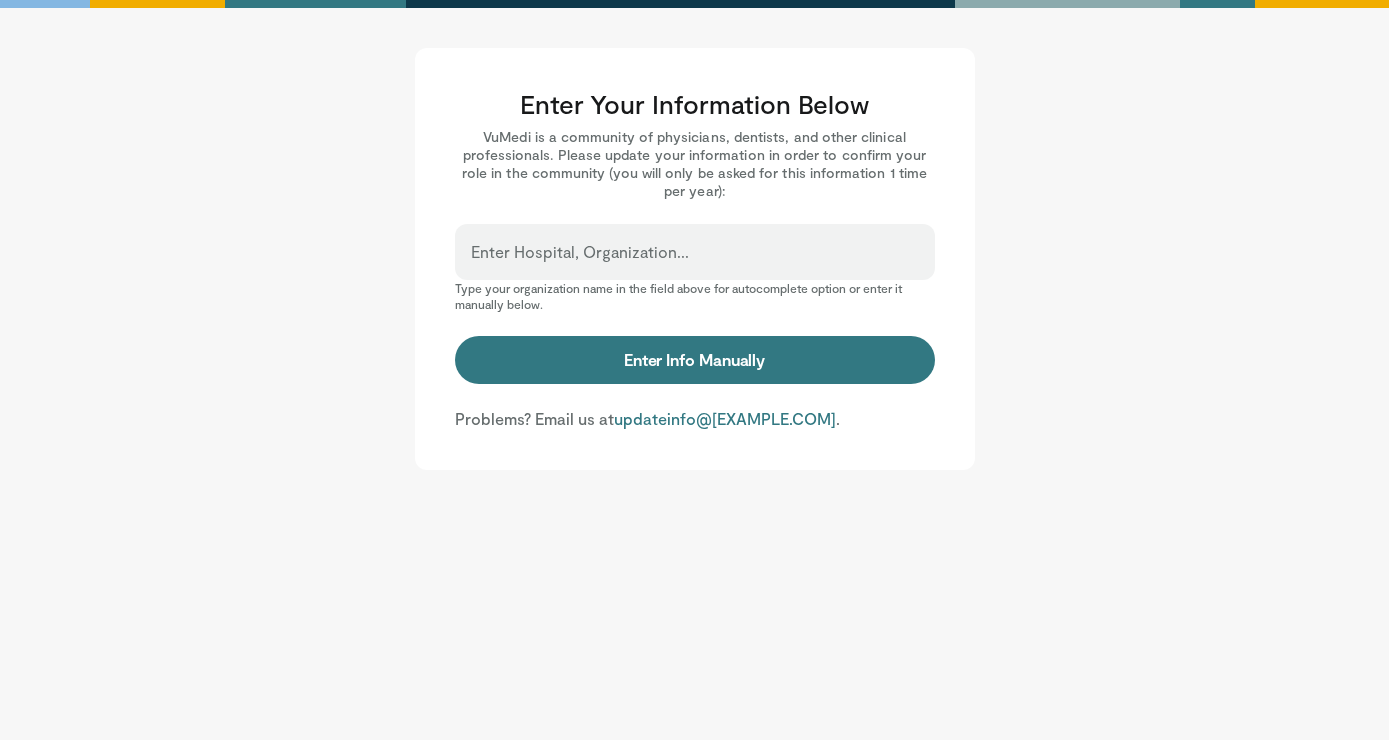 scroll, scrollTop: 0, scrollLeft: 0, axis: both 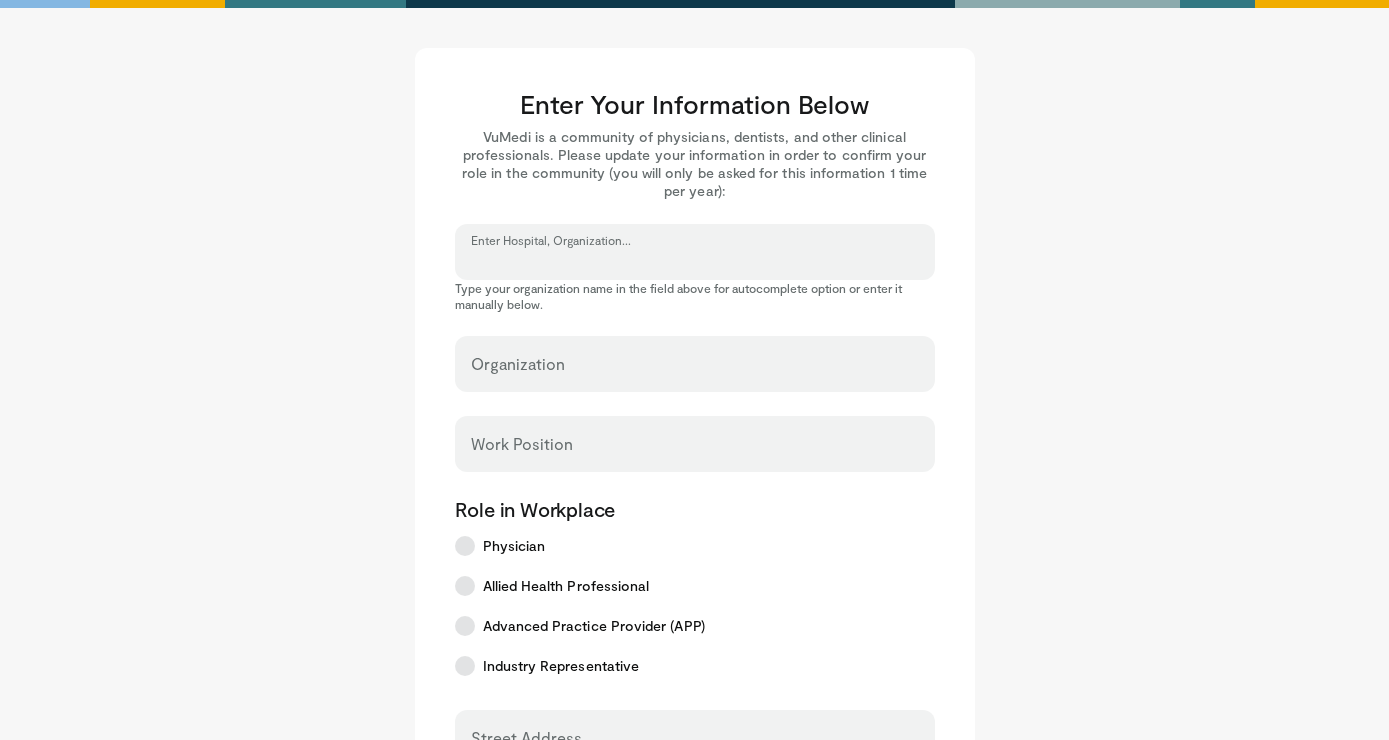 click on "Enter Hospital, Organization..." at bounding box center (695, 261) 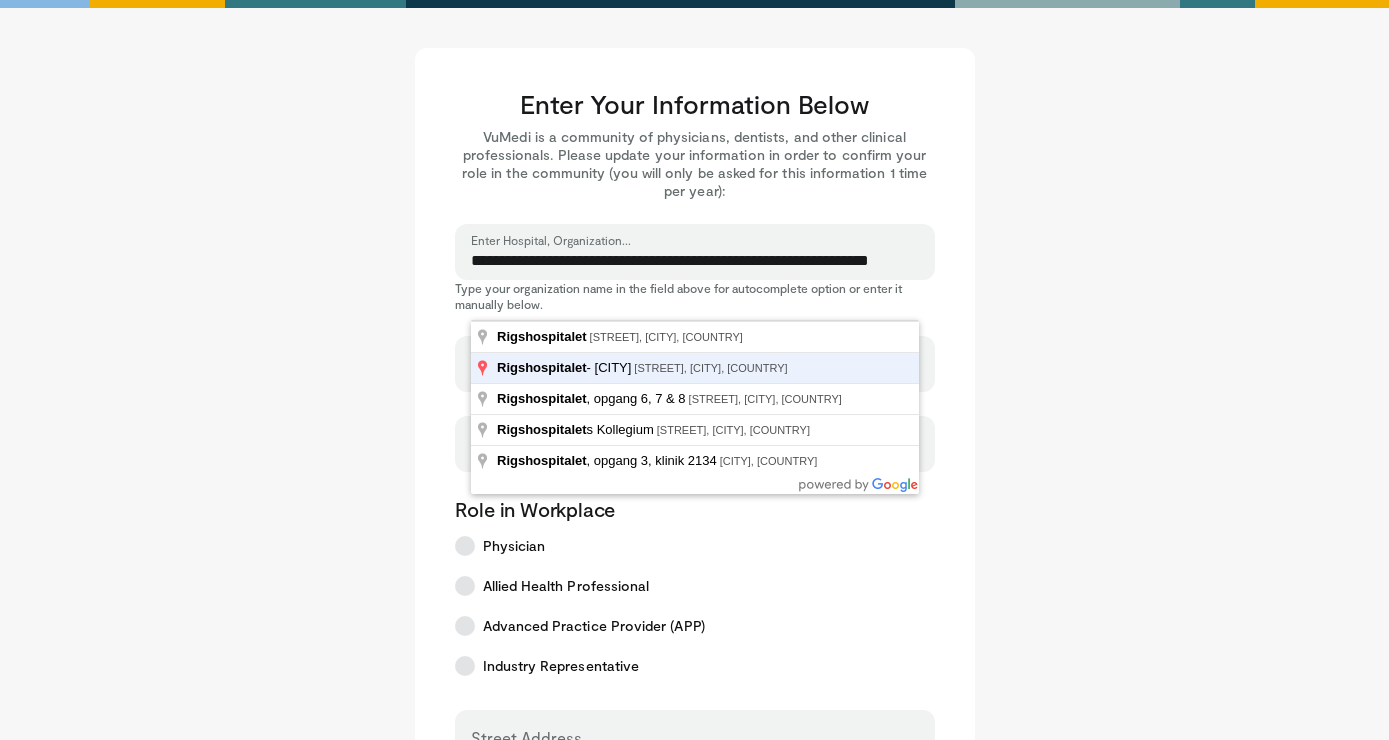 type on "**********" 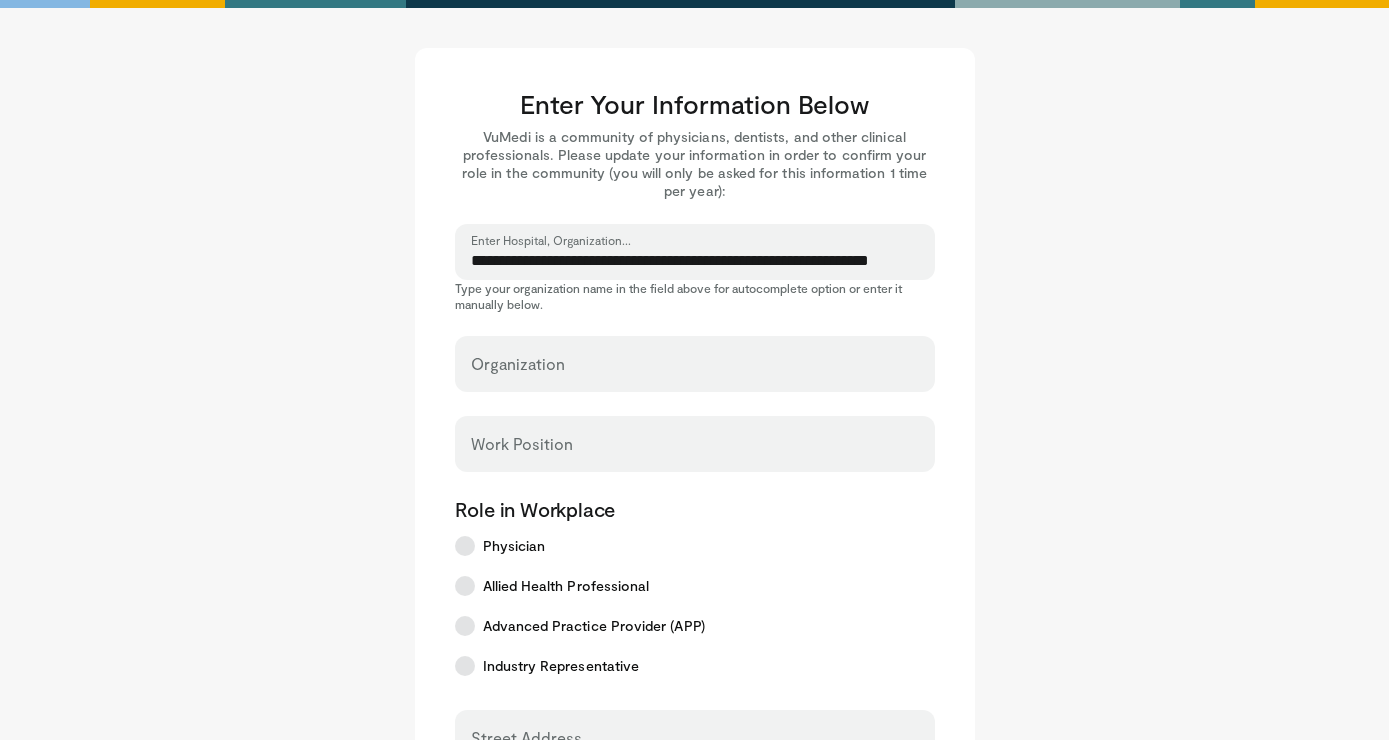 select on "**" 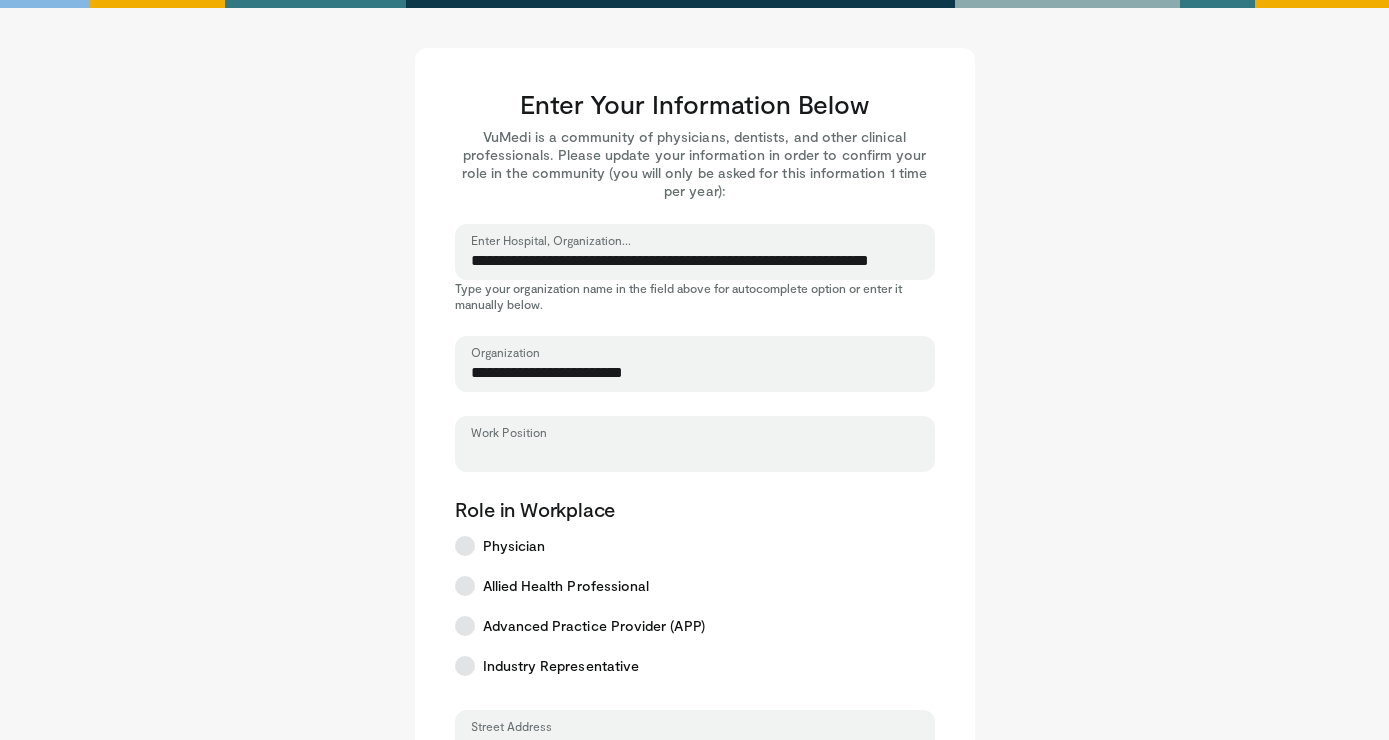click on "Work Position" at bounding box center (695, 453) 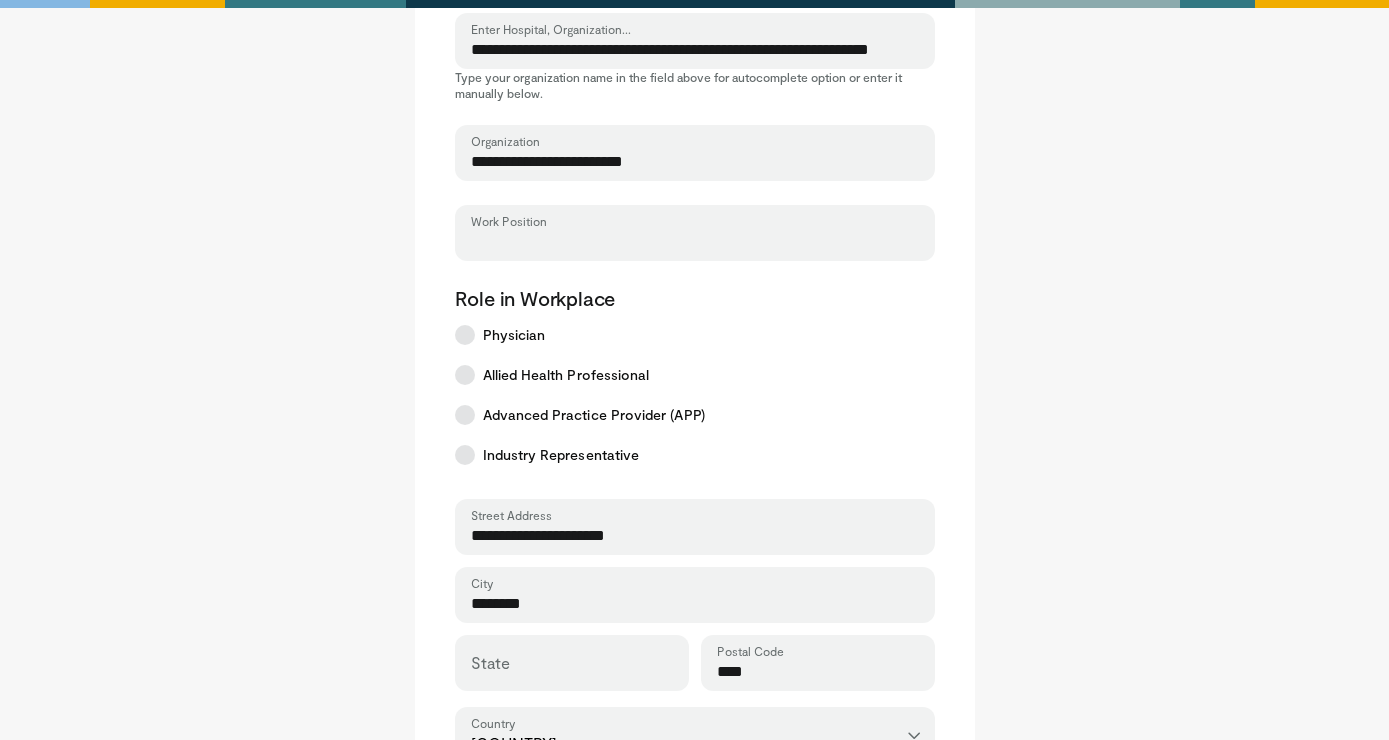 scroll, scrollTop: 213, scrollLeft: 0, axis: vertical 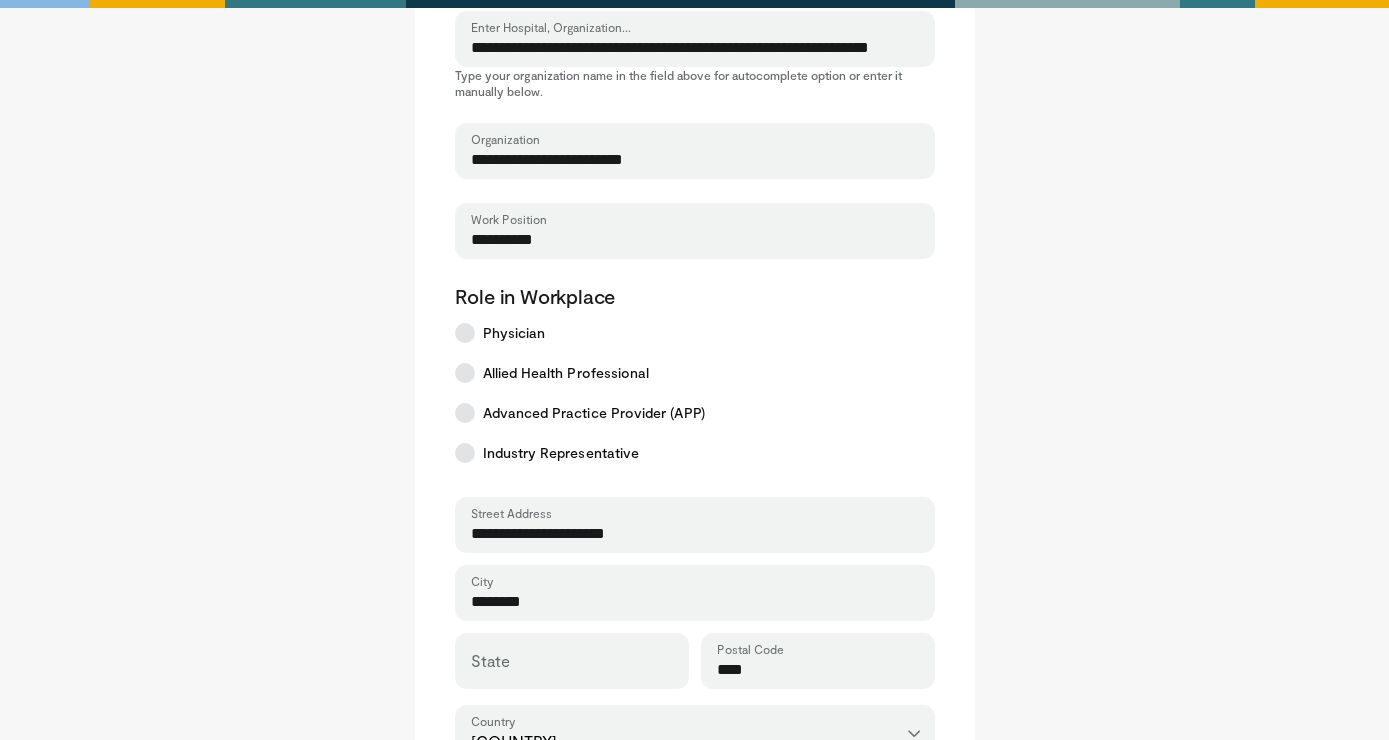 type on "**********" 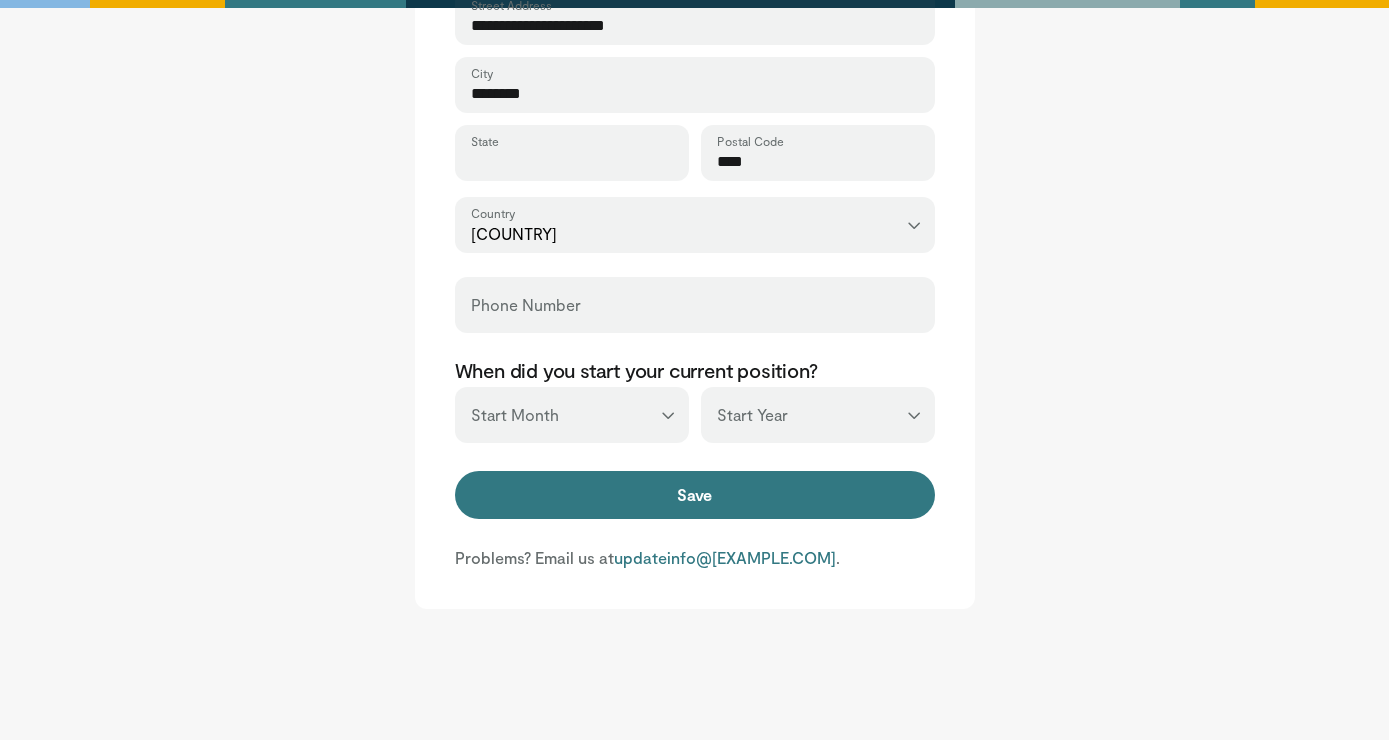 scroll, scrollTop: 723, scrollLeft: 0, axis: vertical 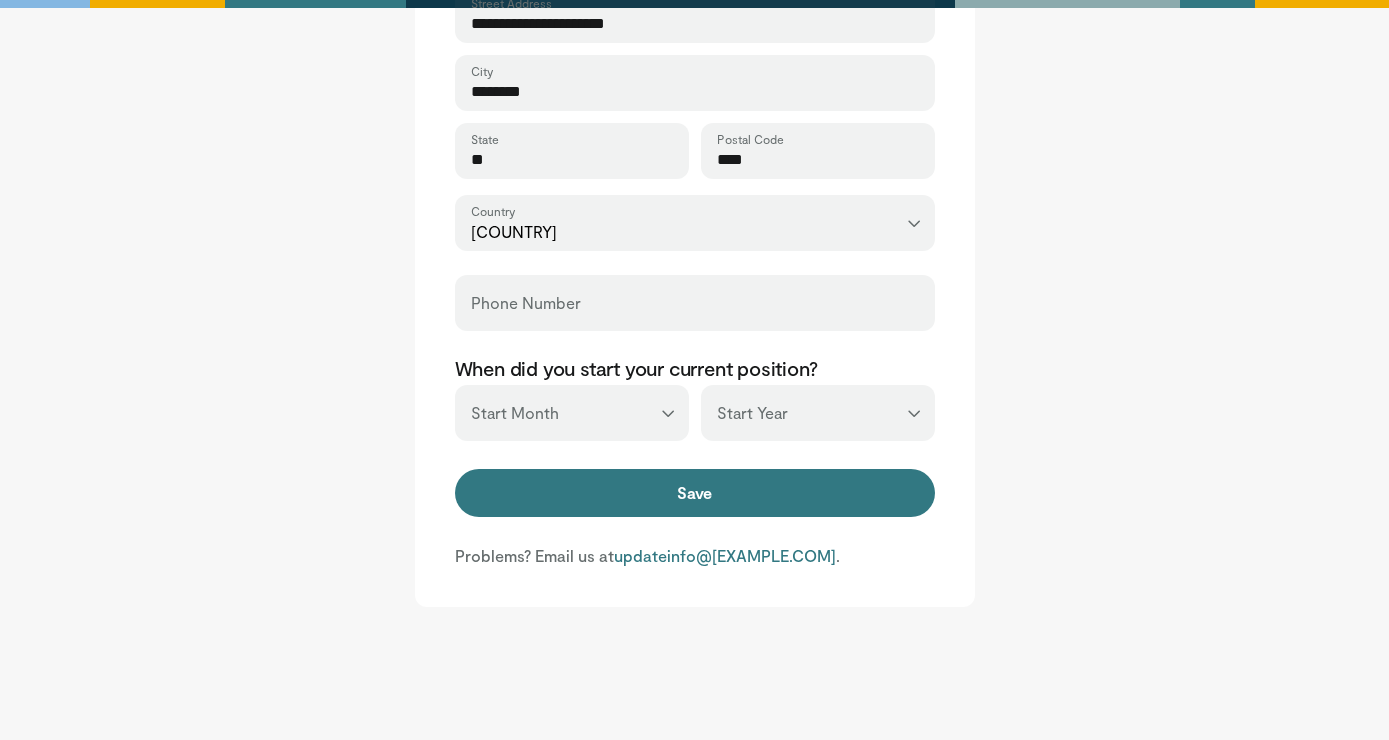 type on "*" 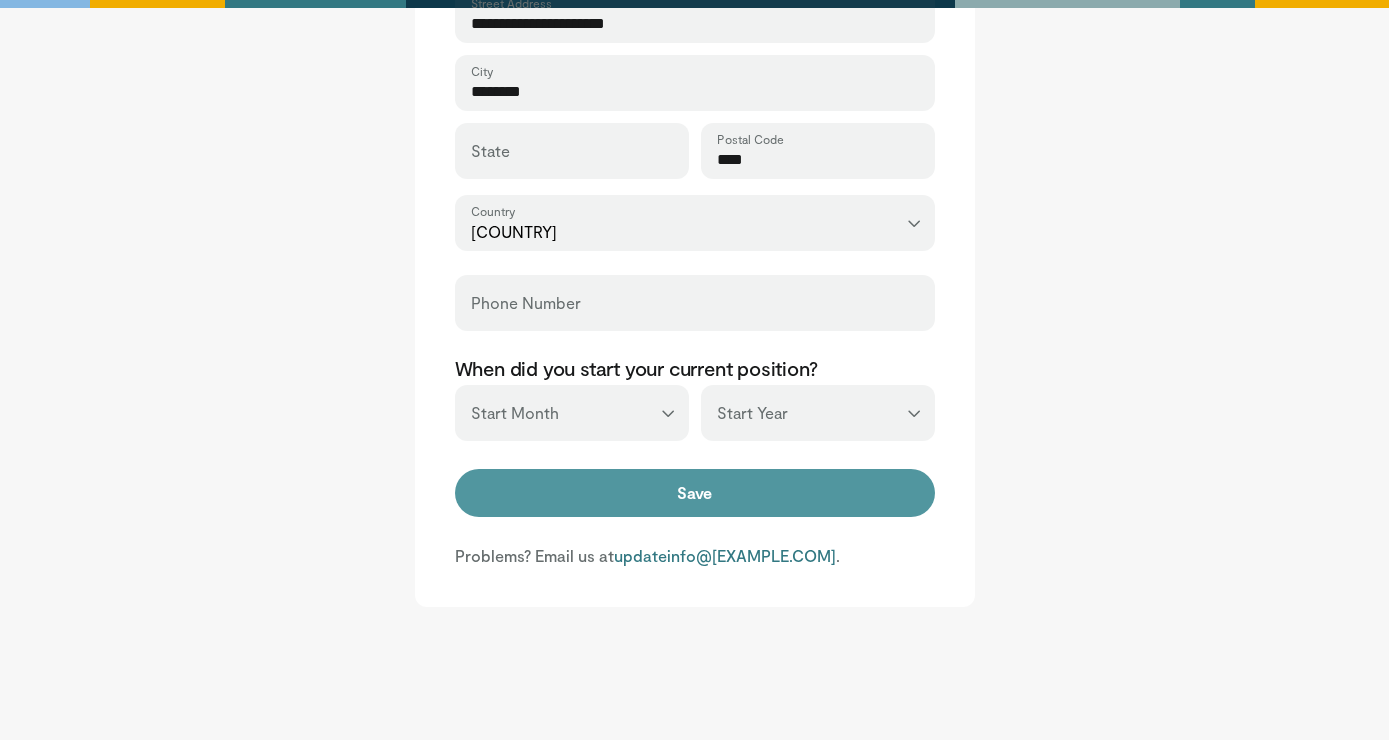 click on "Save" at bounding box center [695, 493] 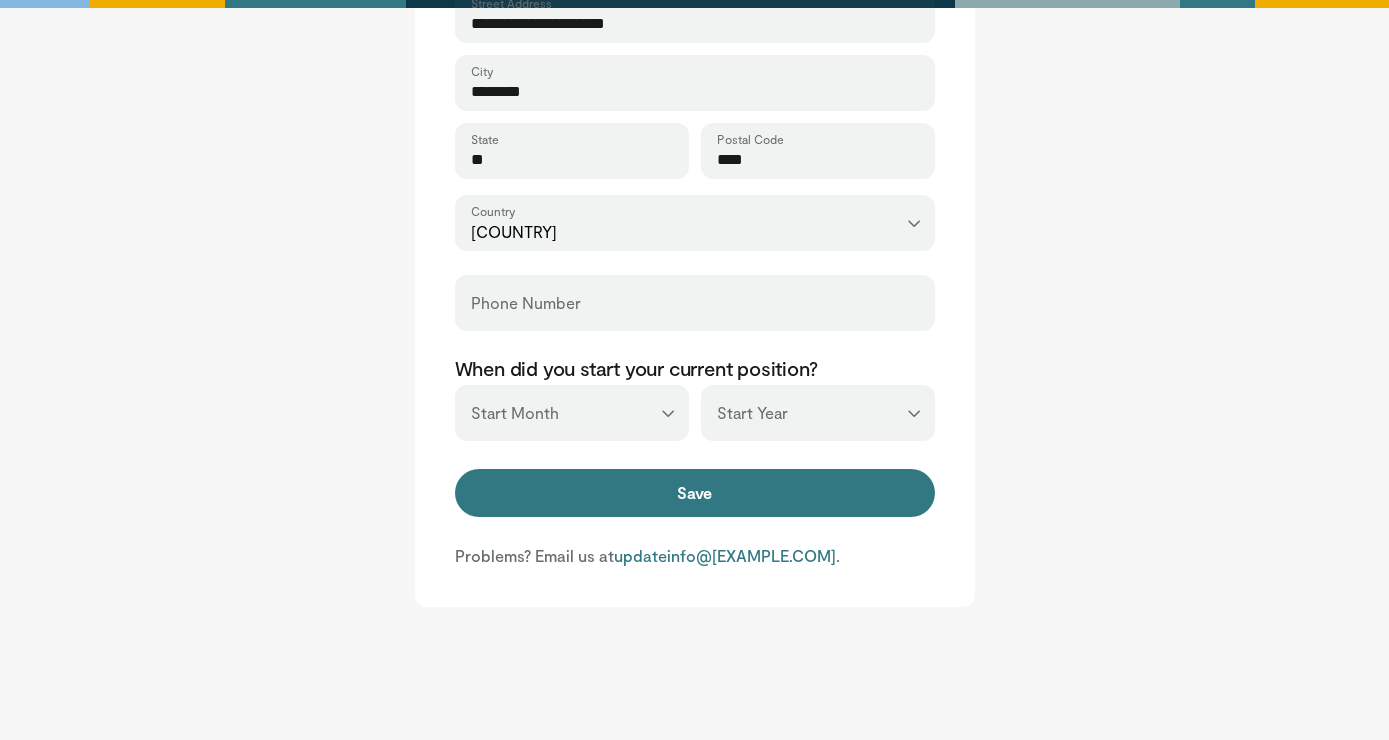 type on "*" 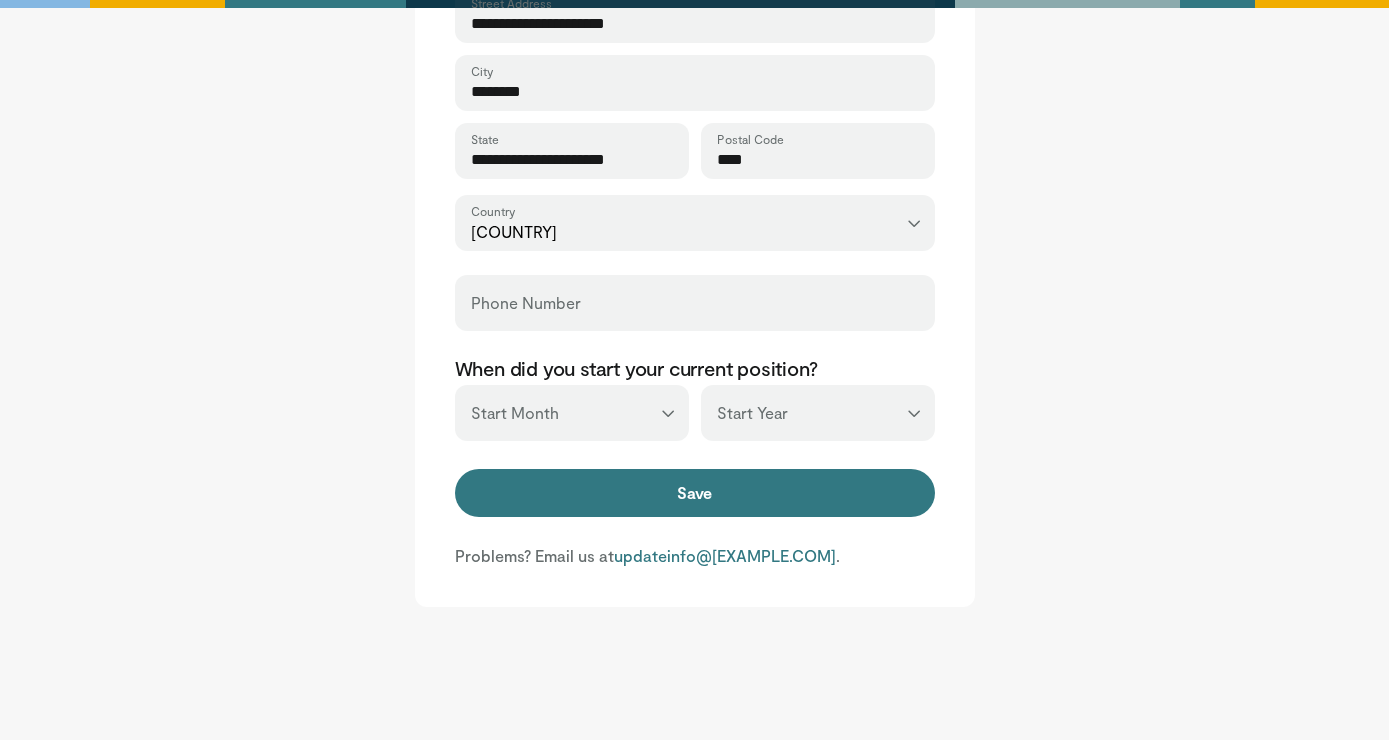click on "**********" at bounding box center [572, 160] 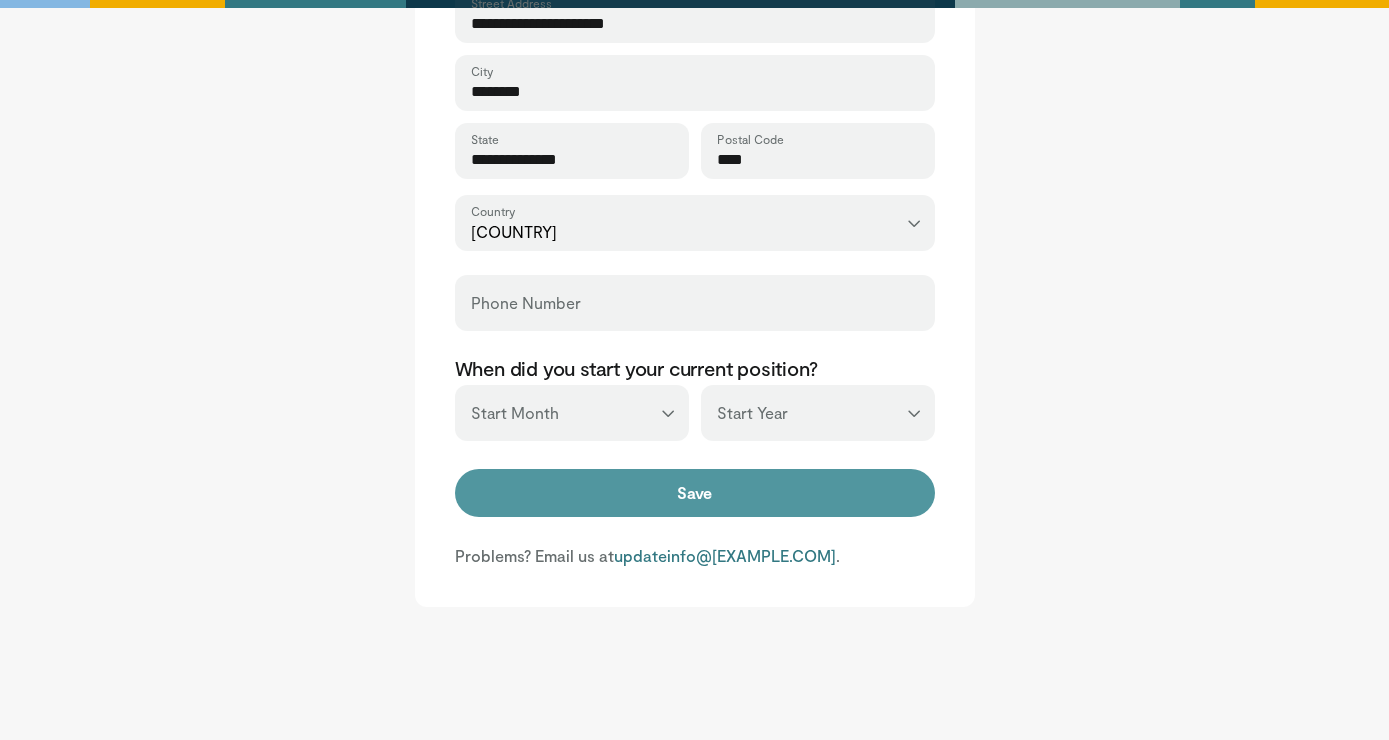 type on "**********" 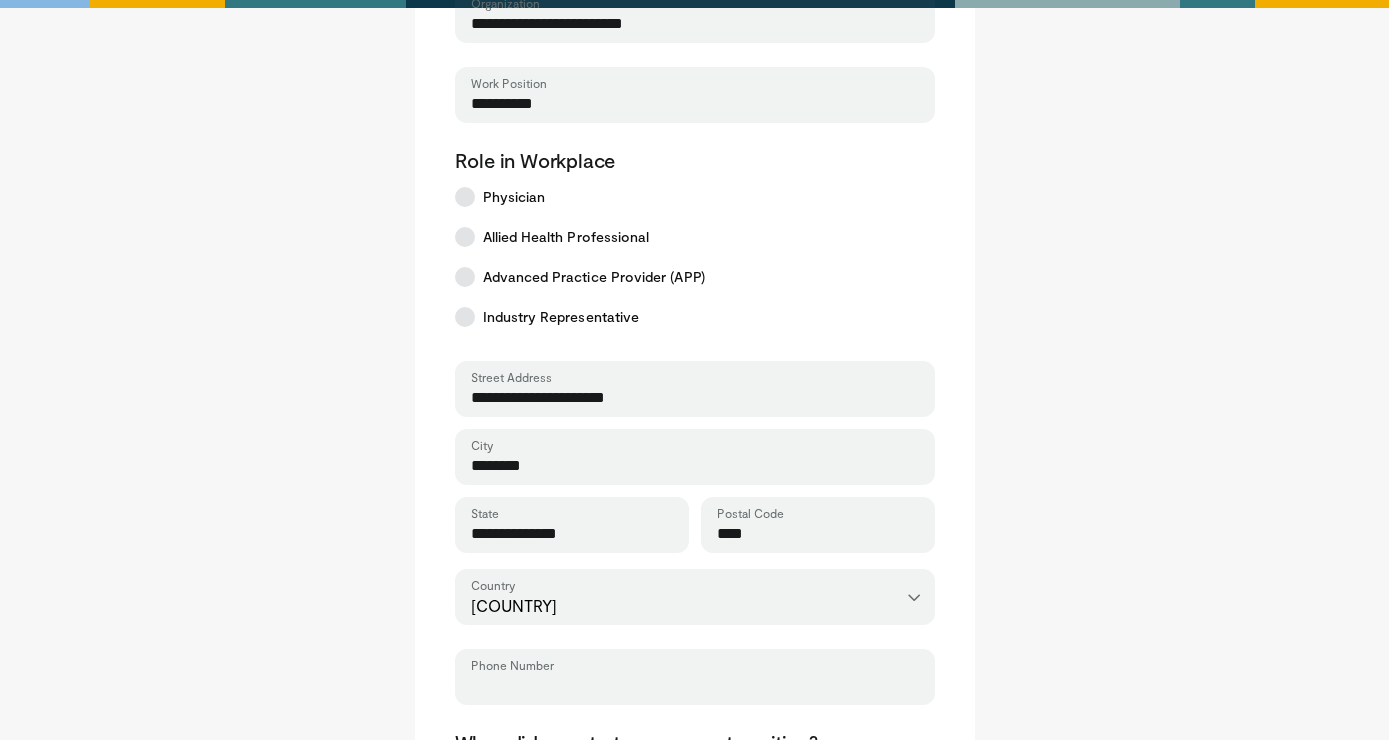 scroll, scrollTop: 350, scrollLeft: 0, axis: vertical 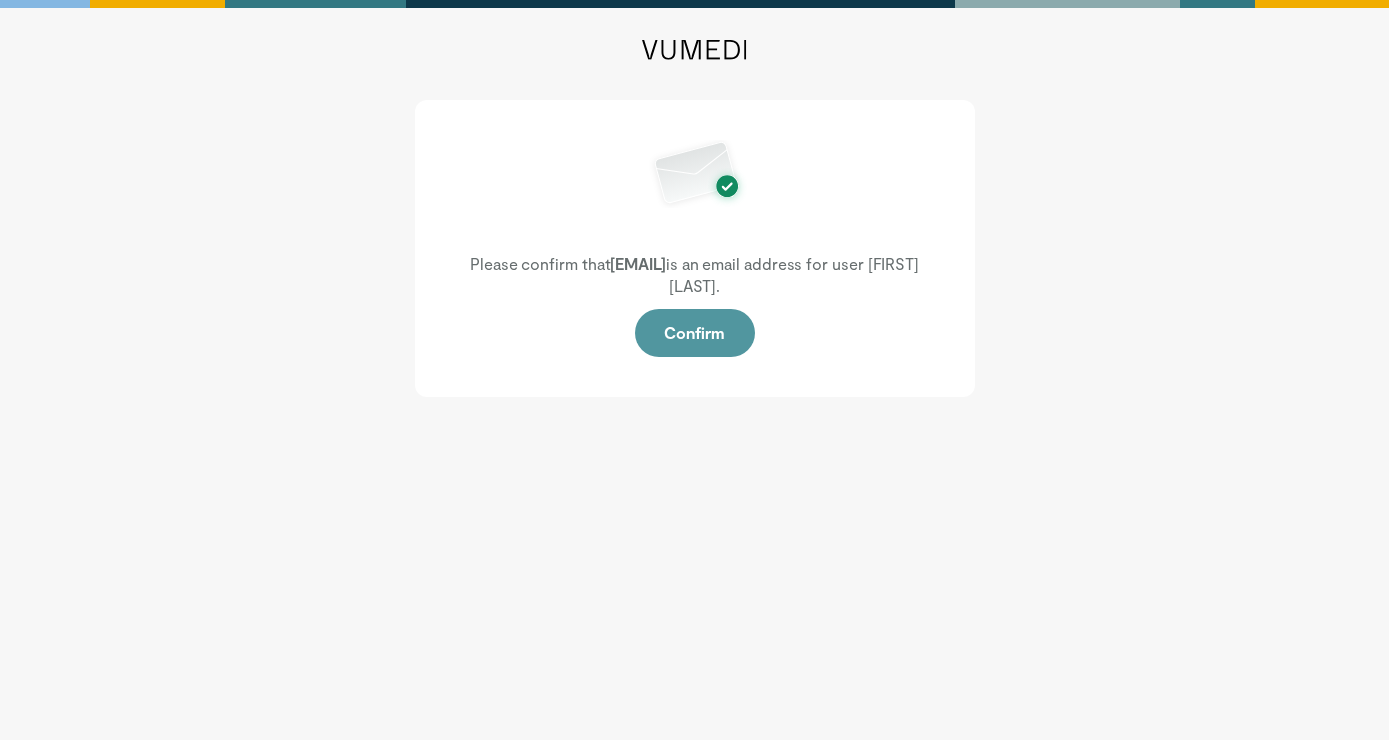 click on "Confirm" at bounding box center [695, 333] 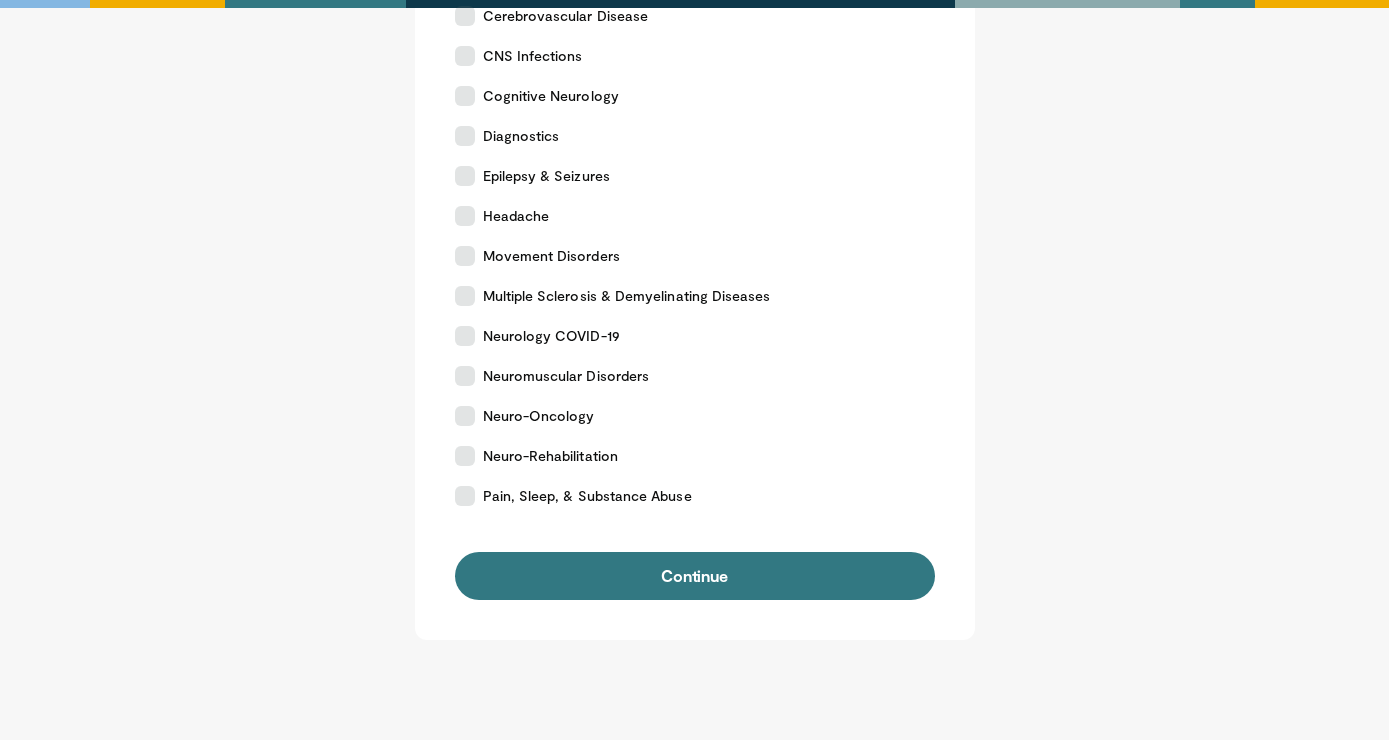 scroll, scrollTop: 538, scrollLeft: 0, axis: vertical 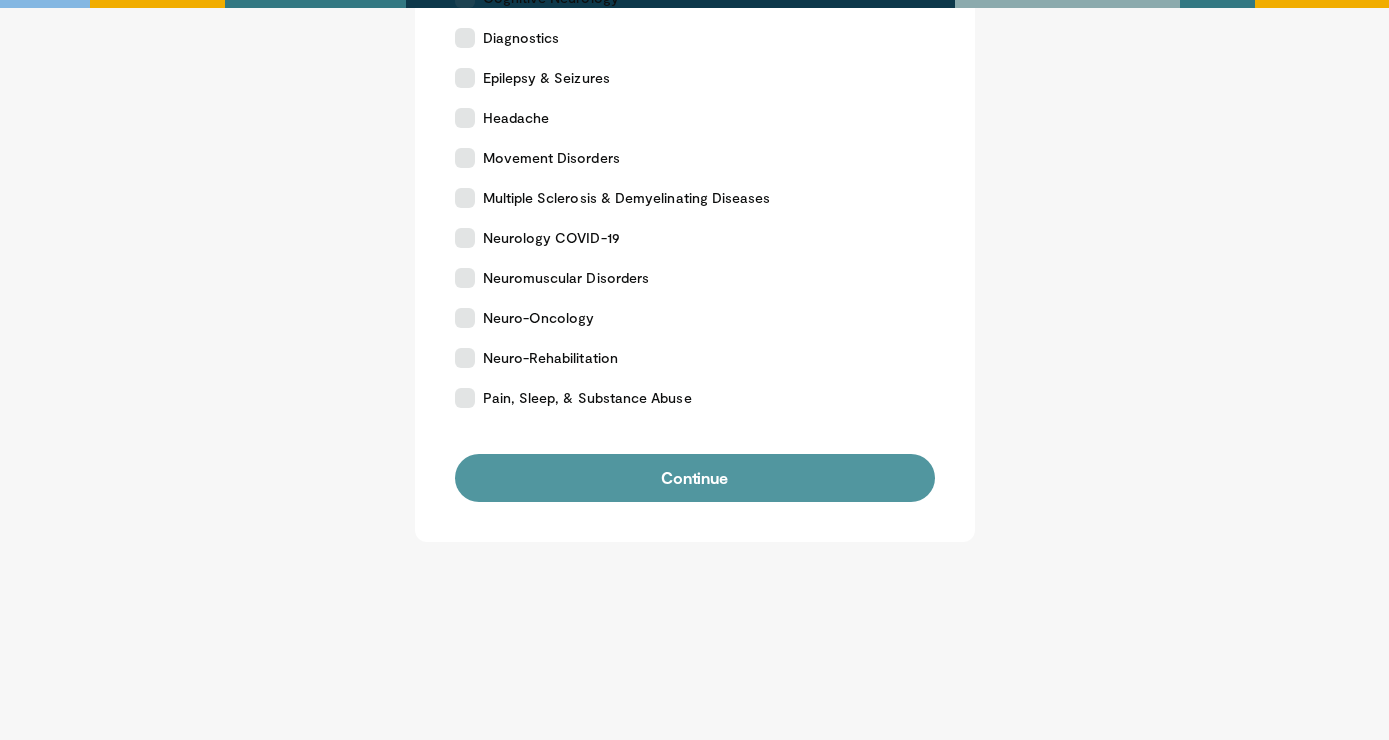 click on "Continue" at bounding box center (695, 478) 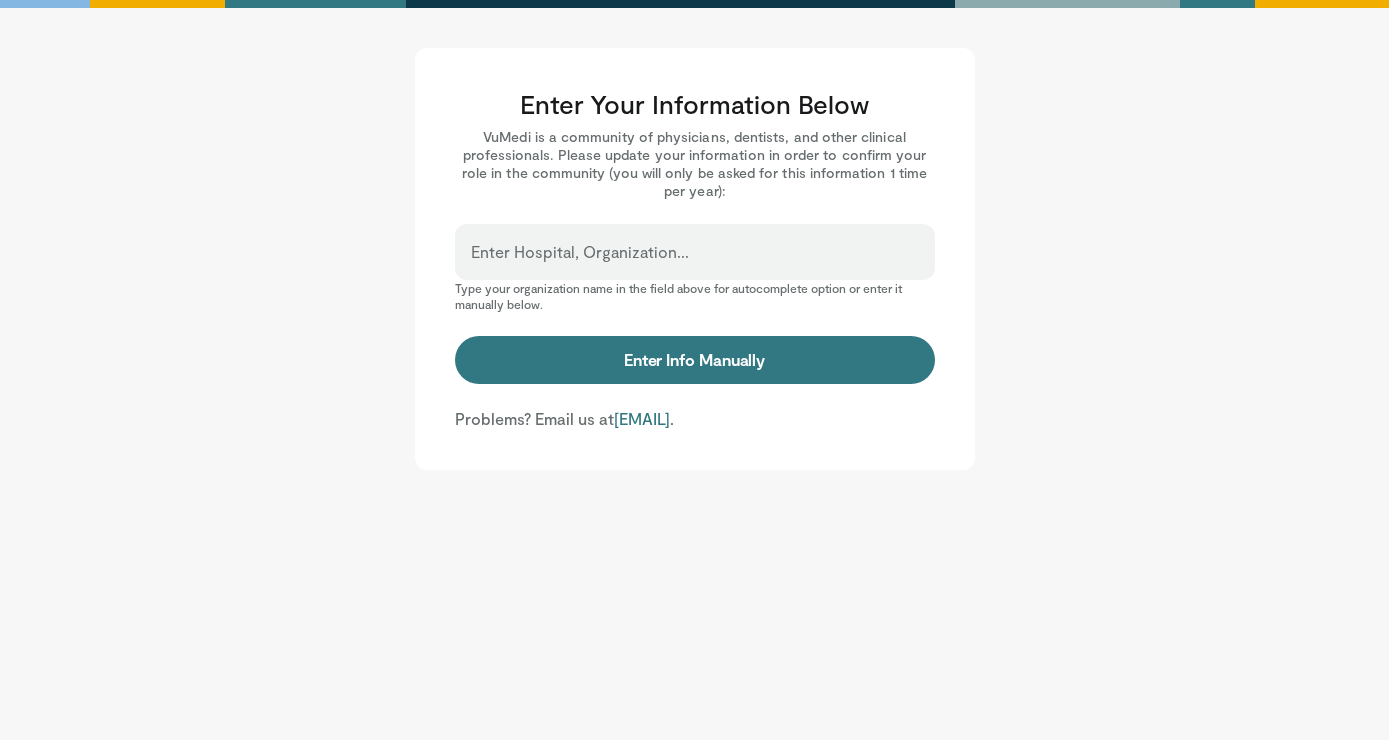 scroll, scrollTop: 0, scrollLeft: 0, axis: both 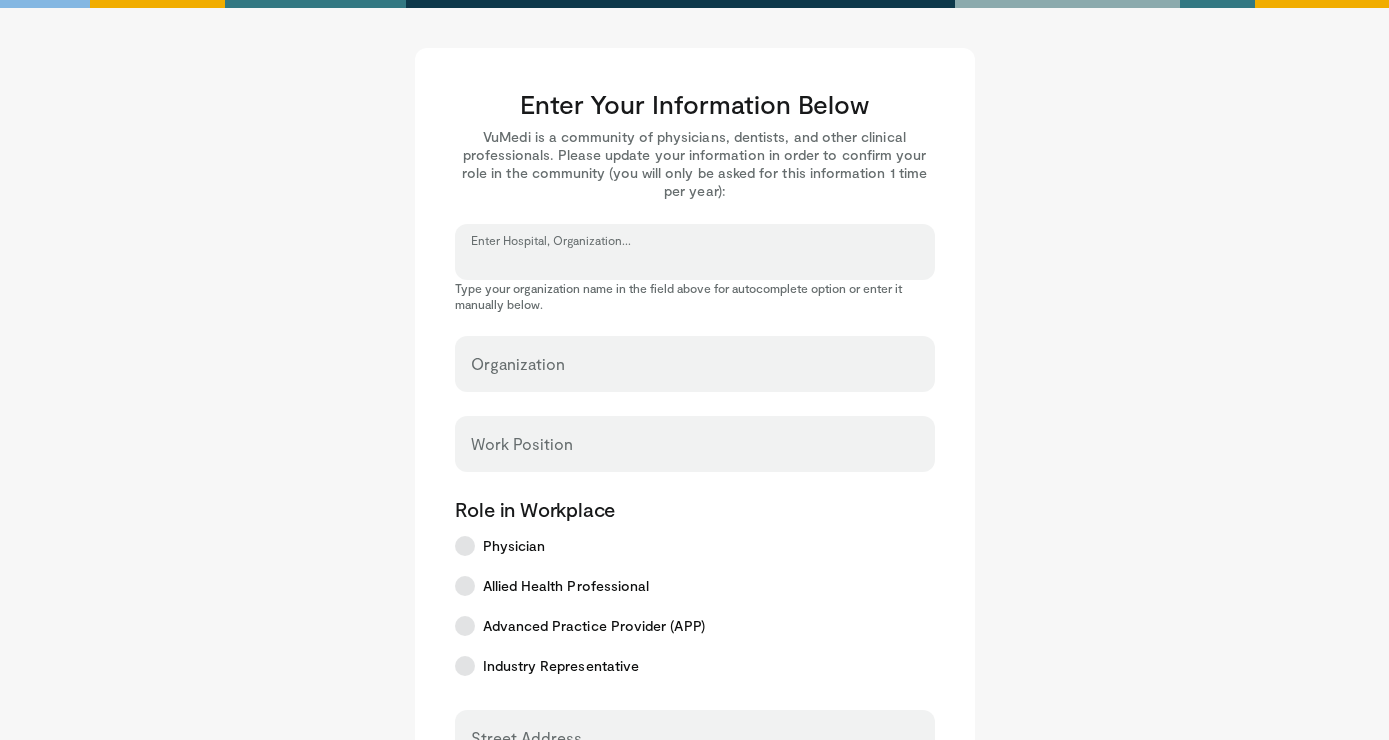 click on "Enter Hospital, Organization..." at bounding box center (695, 261) 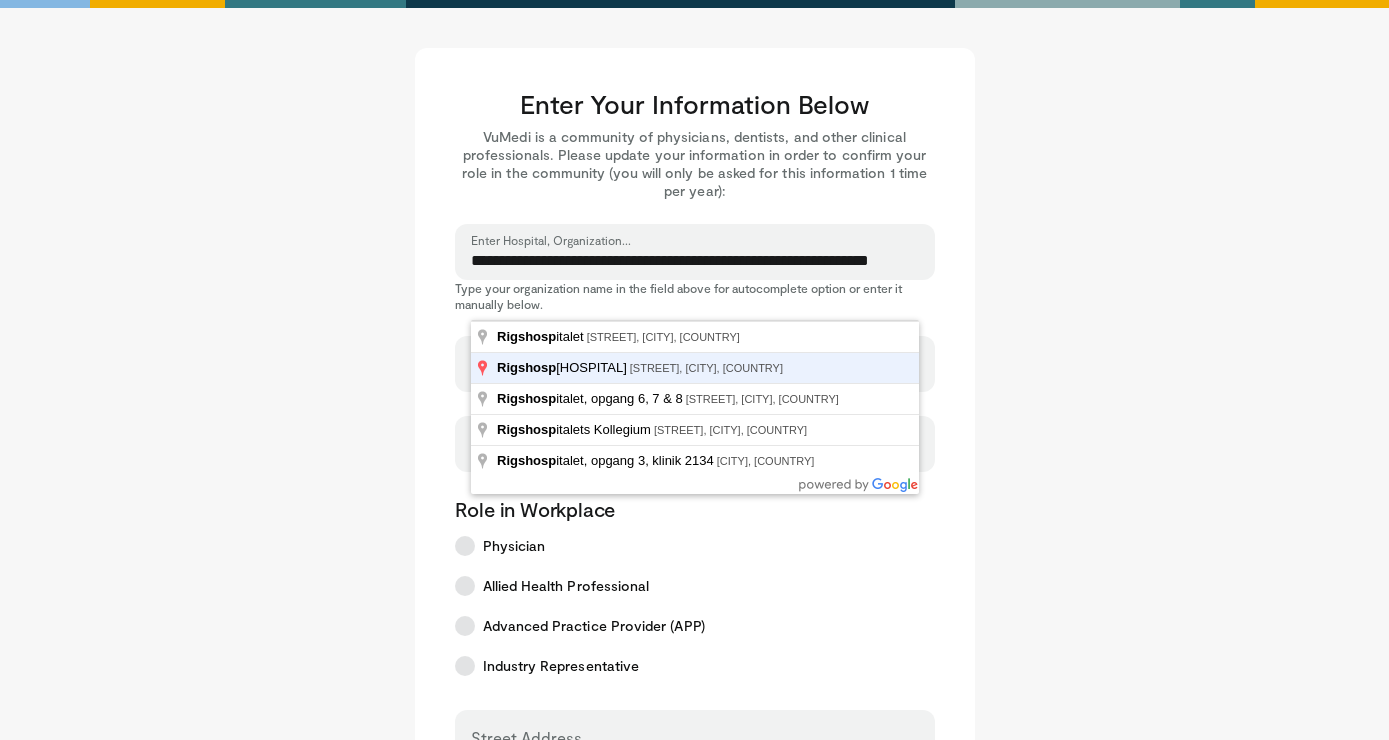 type on "**********" 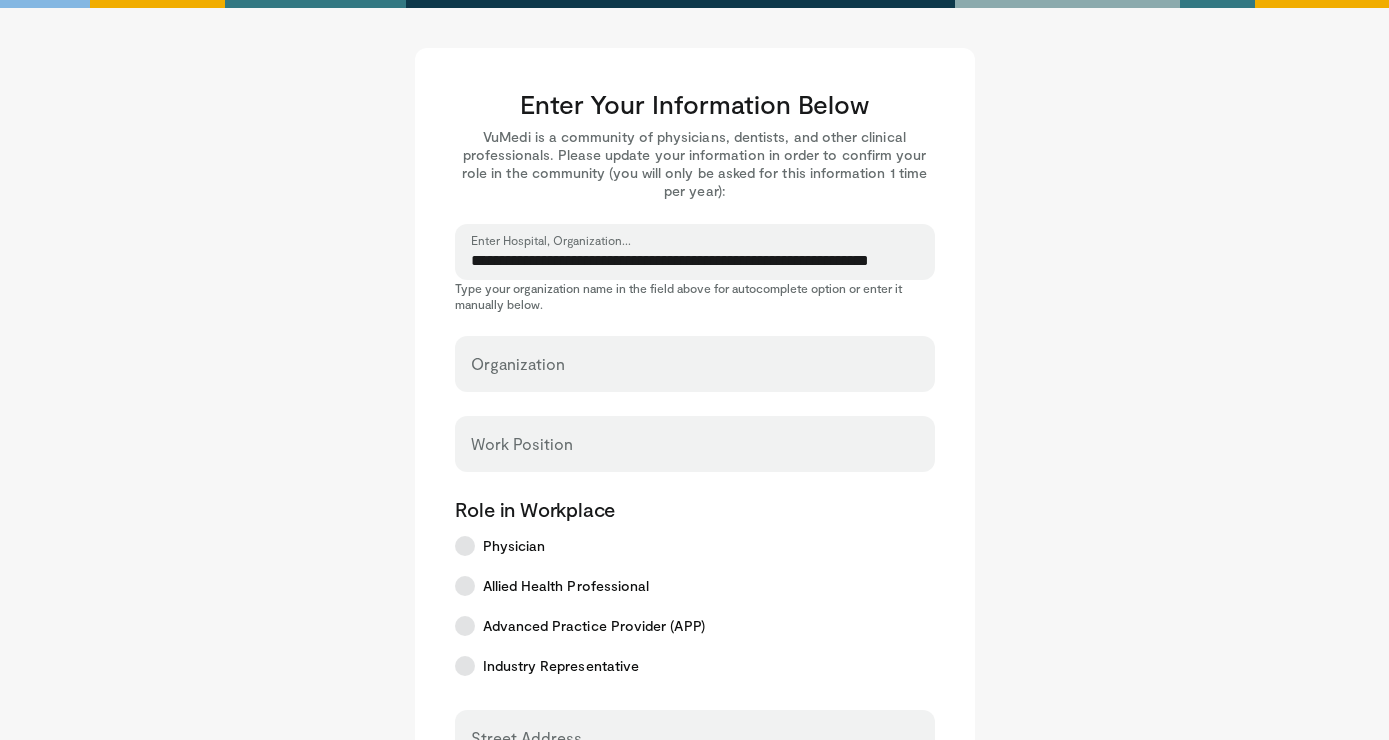 select on "**" 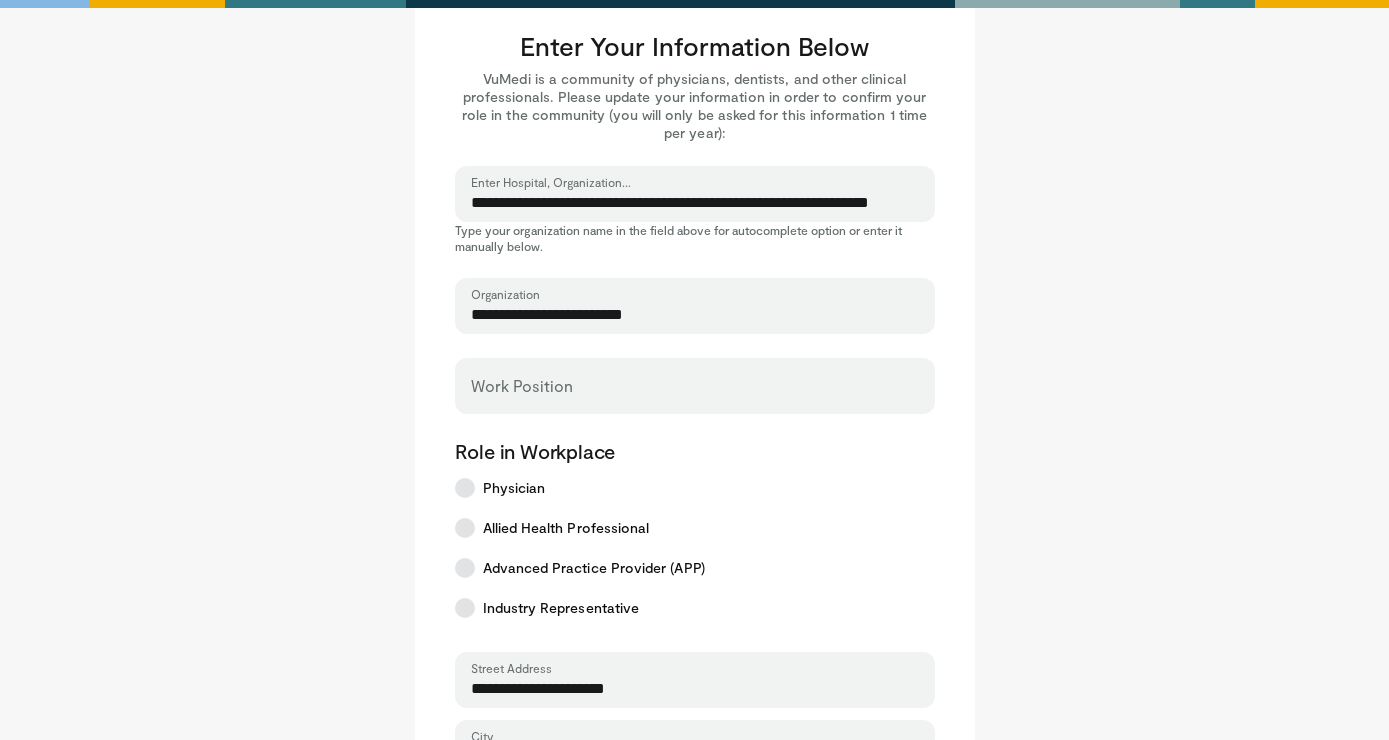 scroll, scrollTop: 0, scrollLeft: 0, axis: both 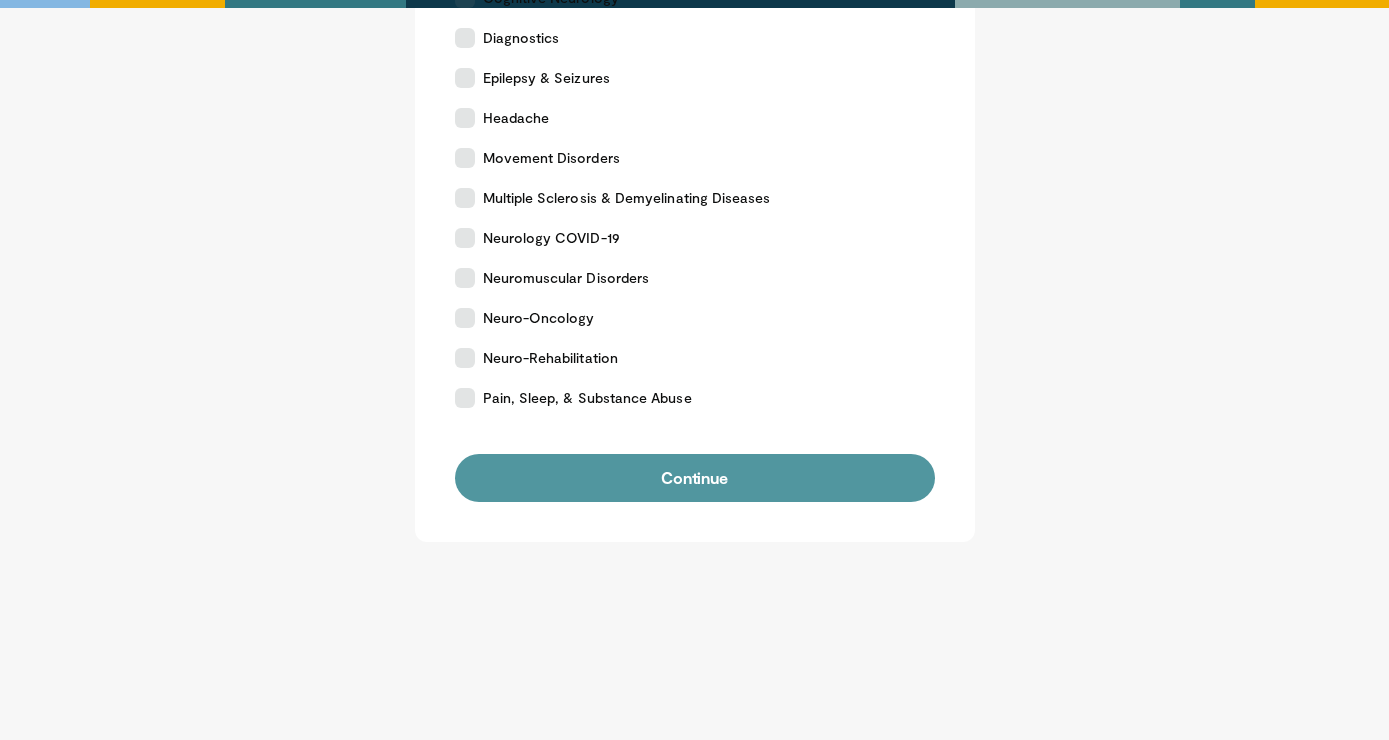 click on "Continue" at bounding box center (695, 478) 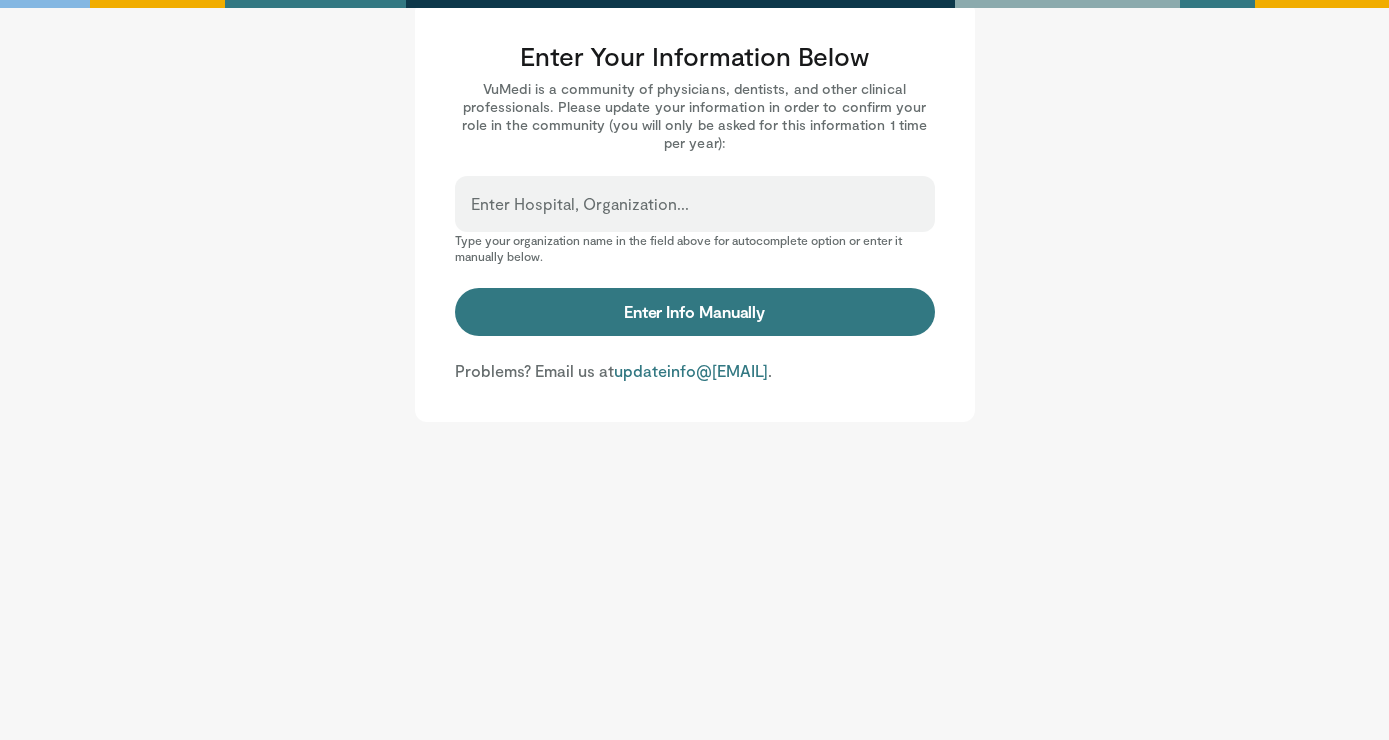 scroll, scrollTop: 0, scrollLeft: 0, axis: both 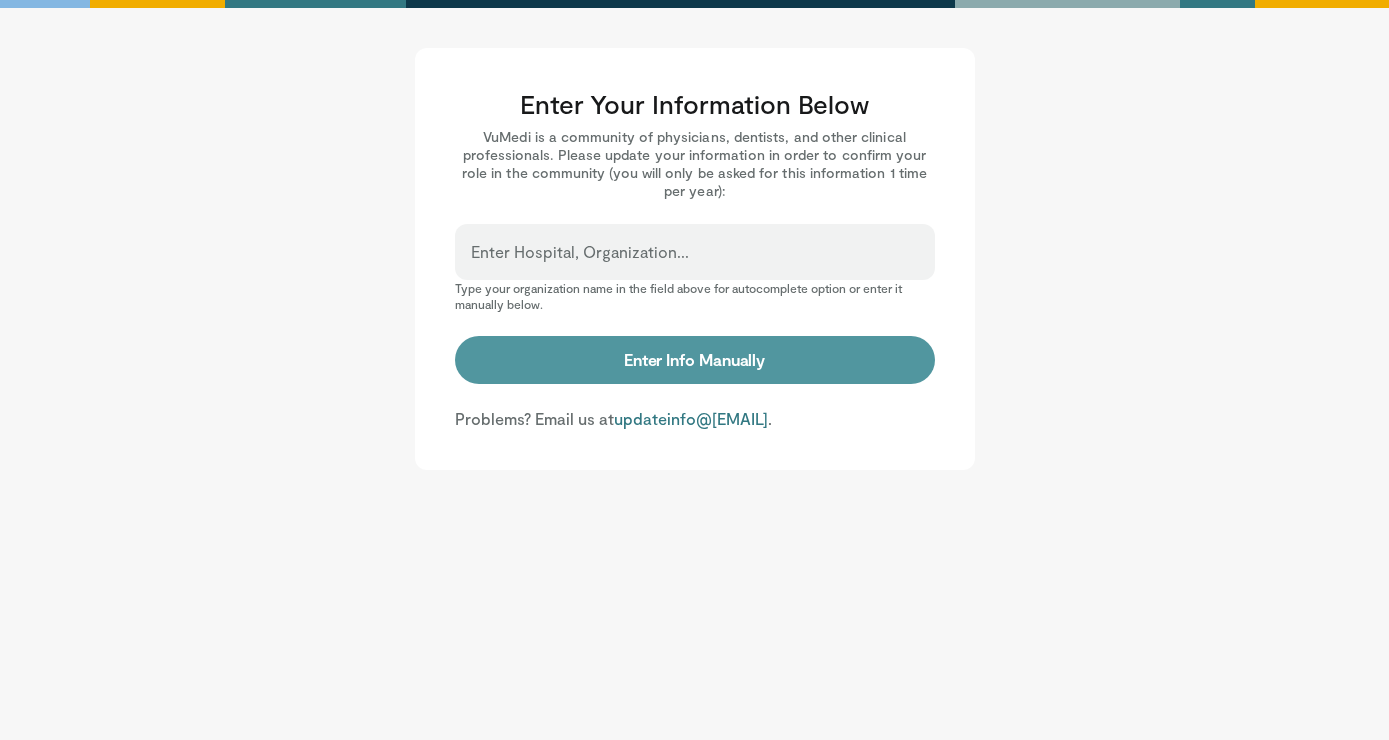 click on "Enter Info Manually" at bounding box center (695, 360) 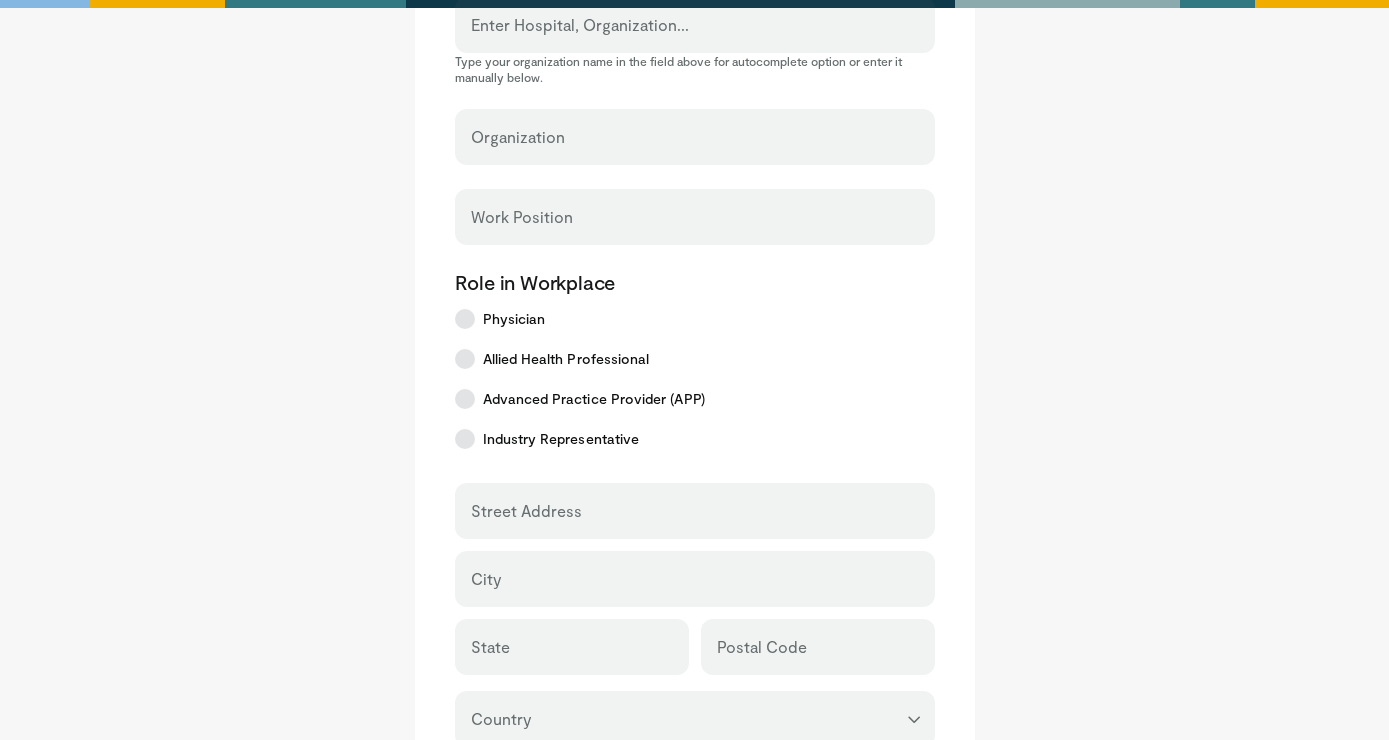 scroll, scrollTop: 0, scrollLeft: 0, axis: both 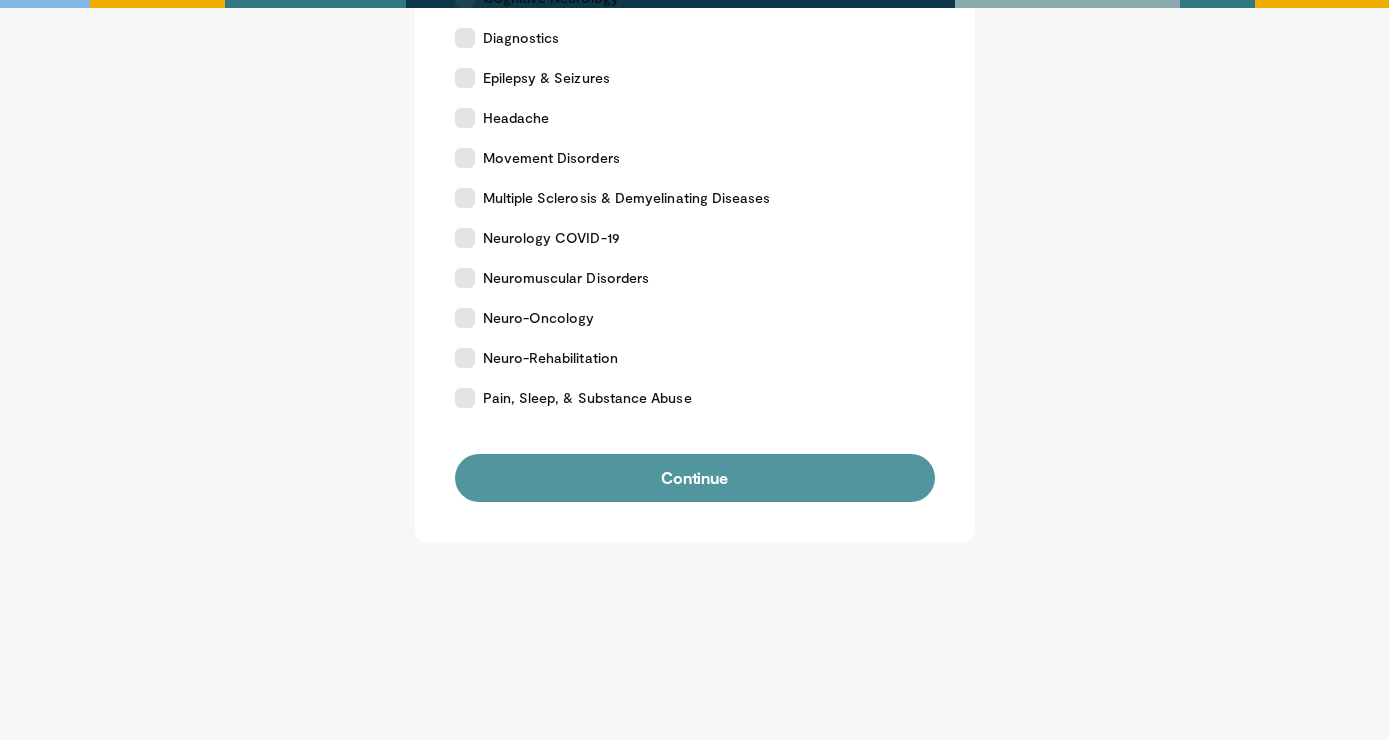 click on "Continue" at bounding box center [695, 478] 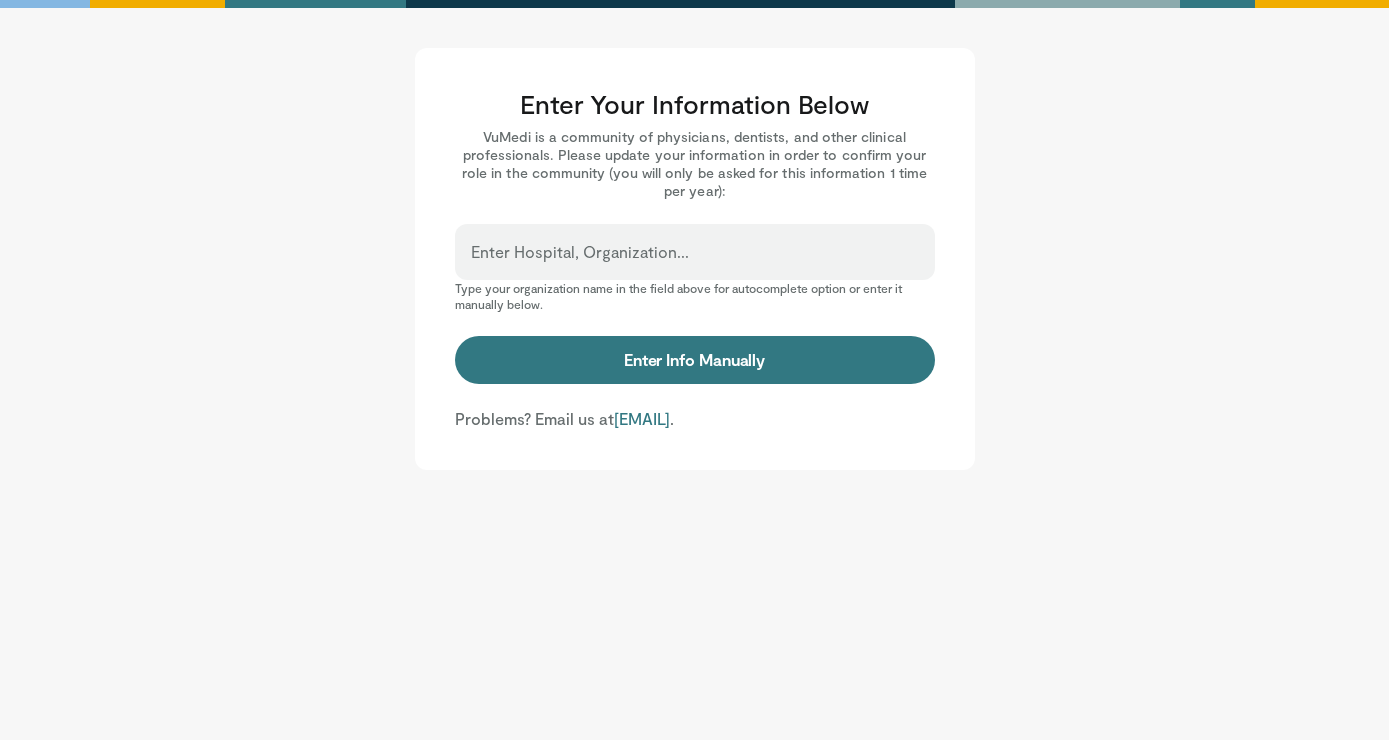 scroll, scrollTop: 0, scrollLeft: 0, axis: both 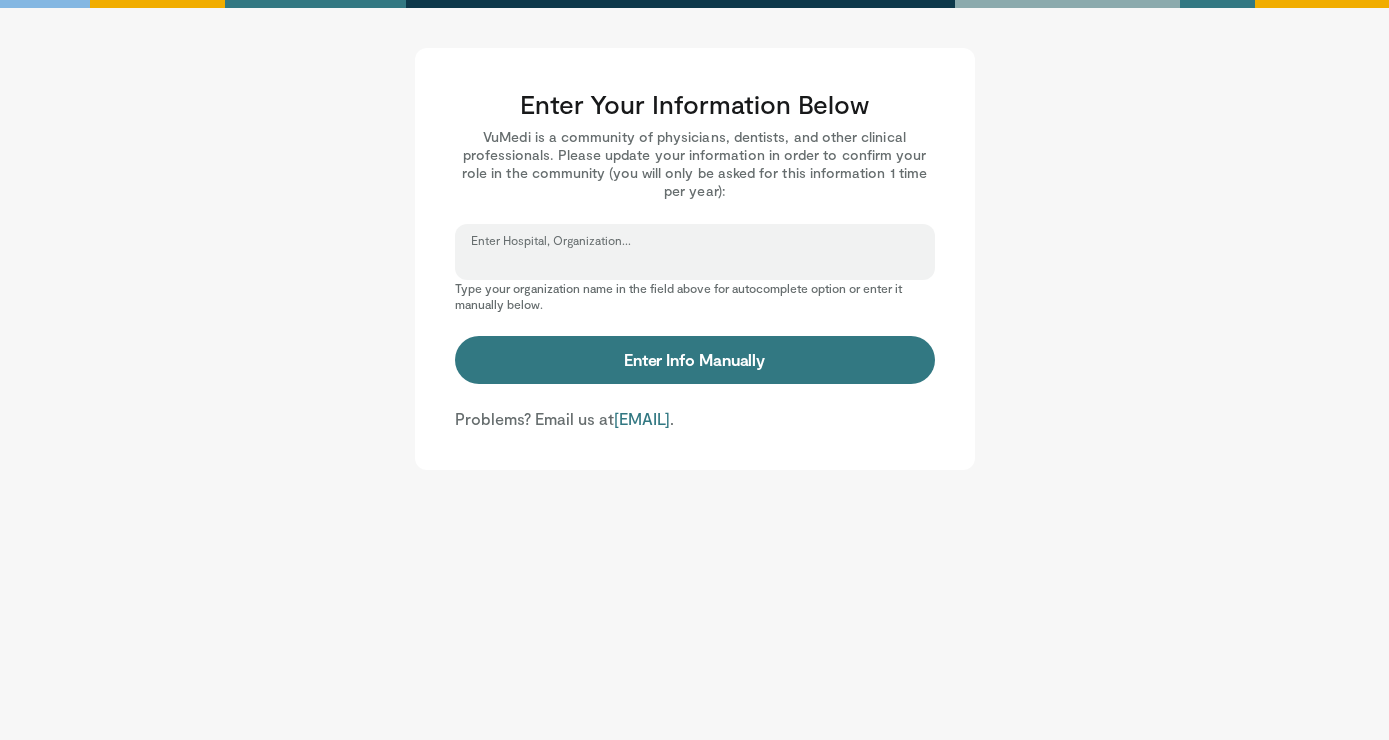 click on "Enter Hospital, Organization..." at bounding box center (695, 261) 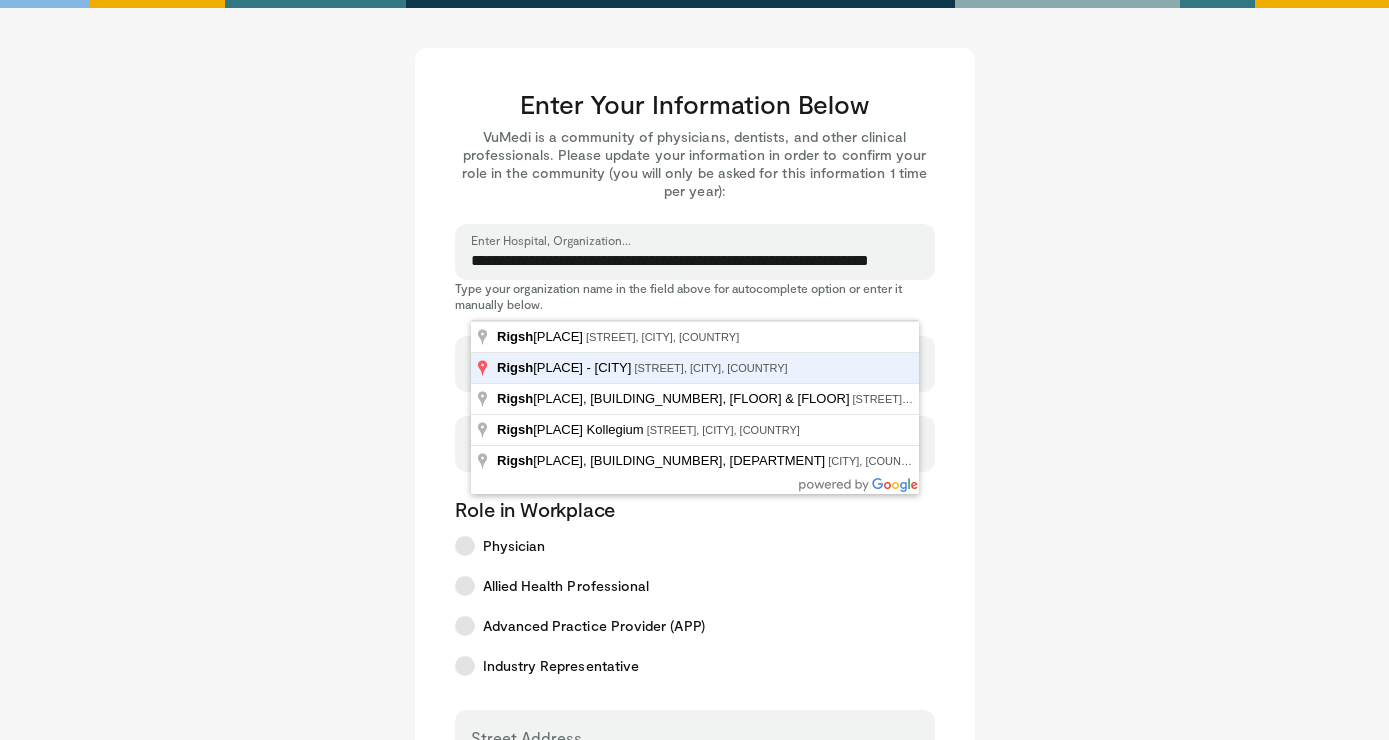type on "**********" 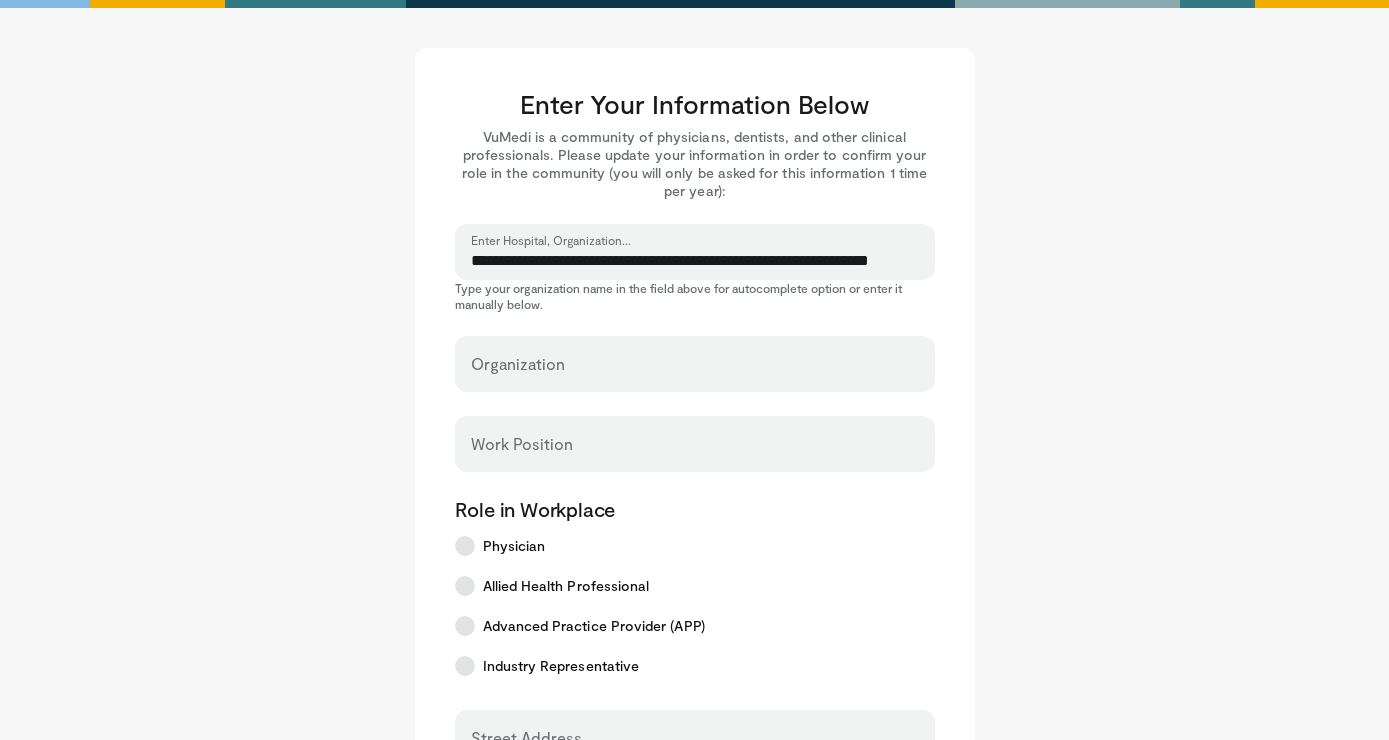 select on "**" 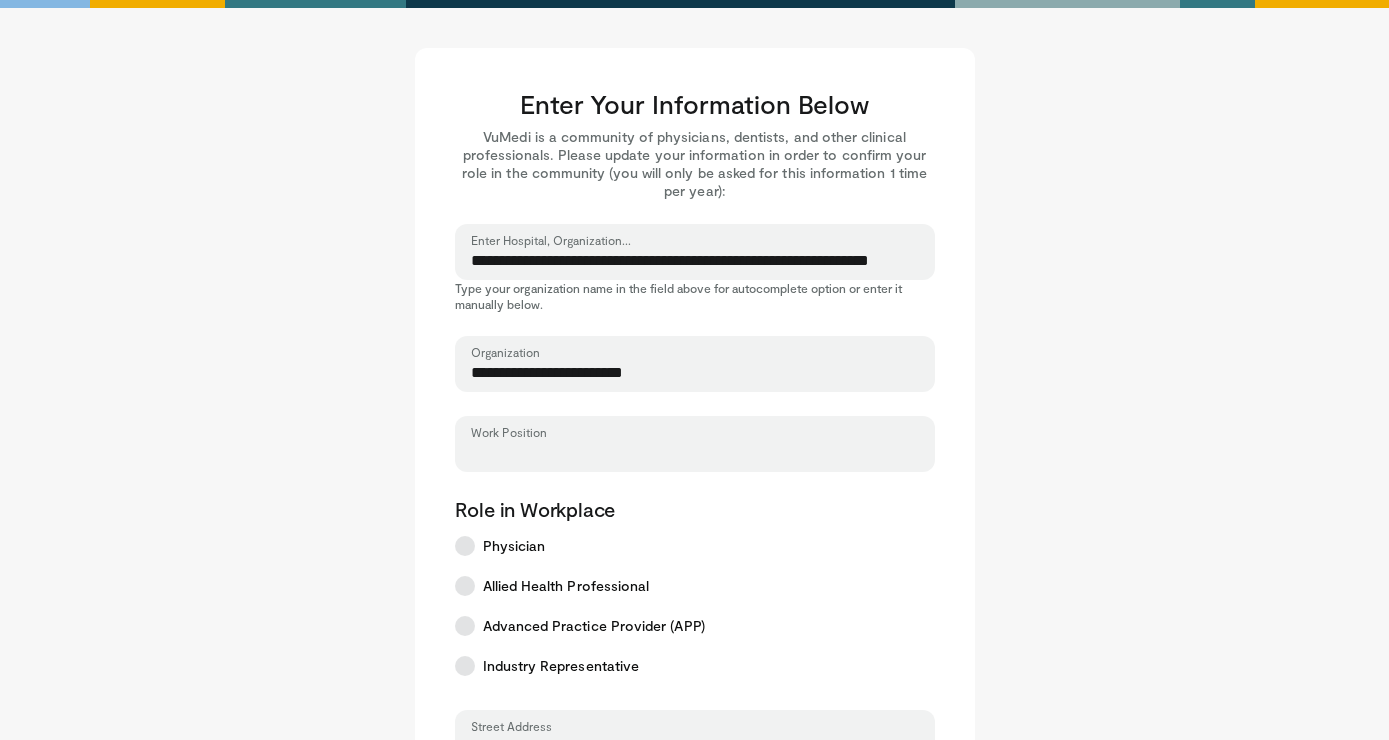 click on "Work Position" at bounding box center [695, 453] 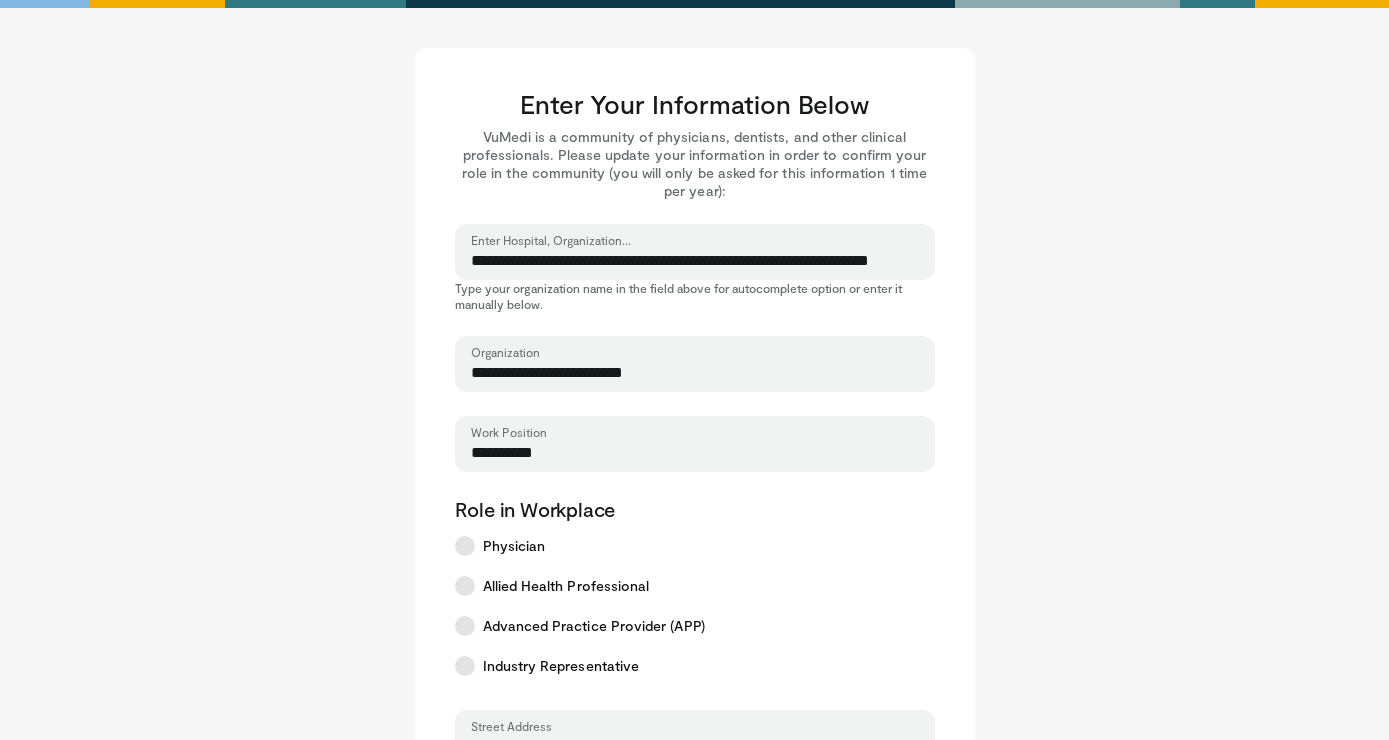 type on "**********" 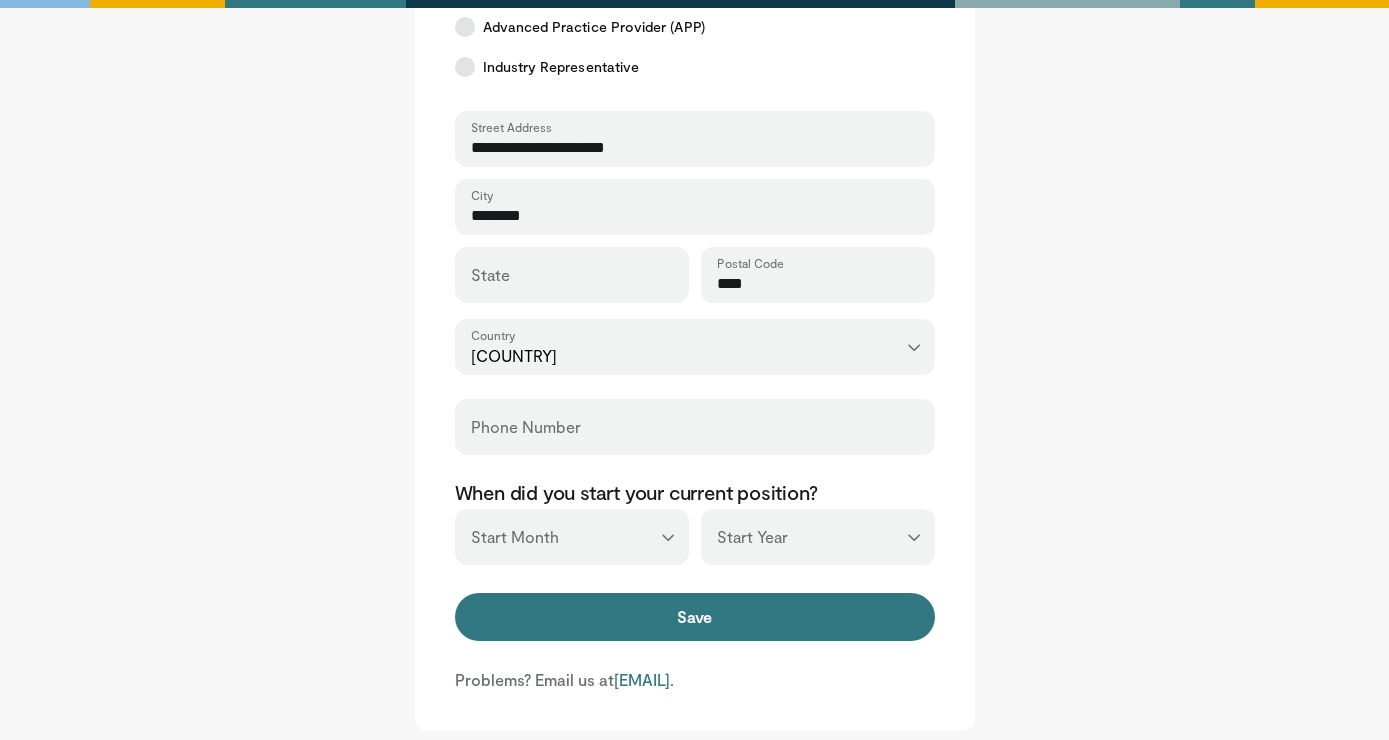scroll, scrollTop: 600, scrollLeft: 0, axis: vertical 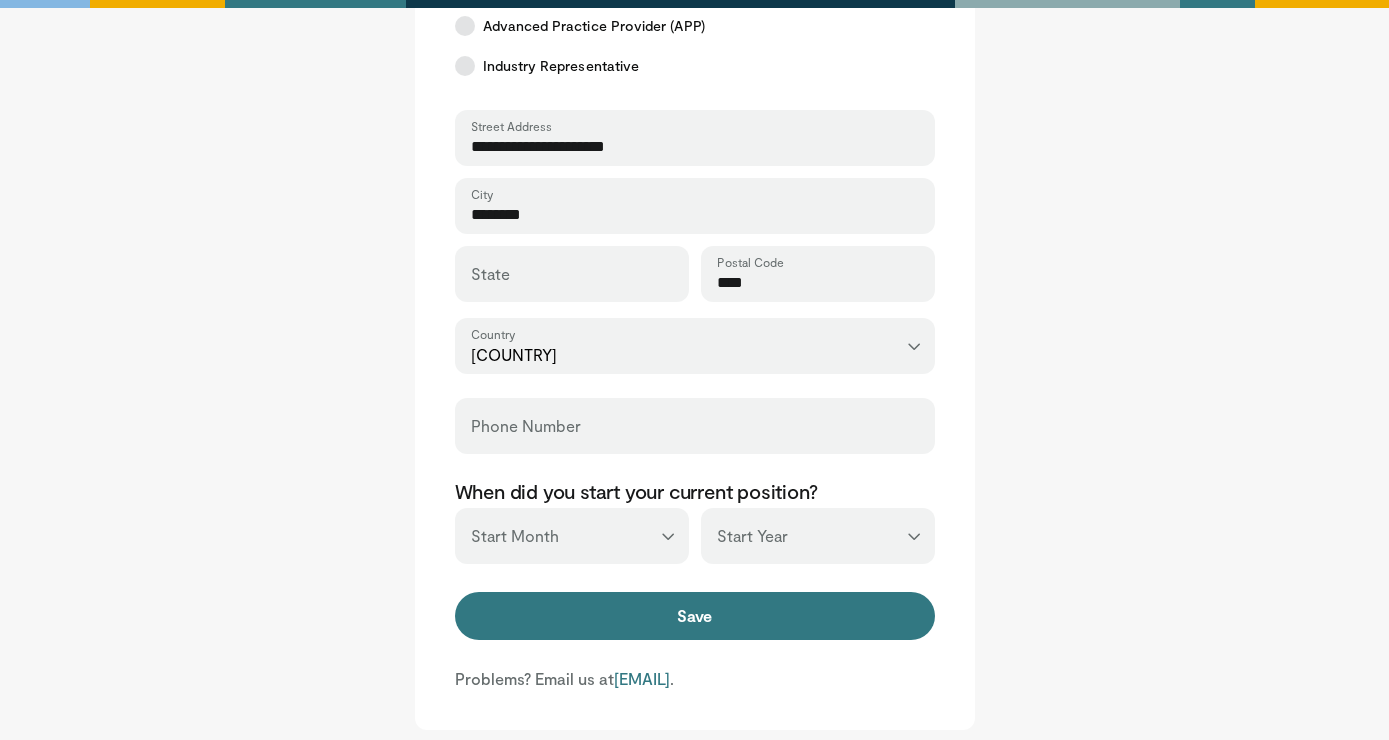 type on "**********" 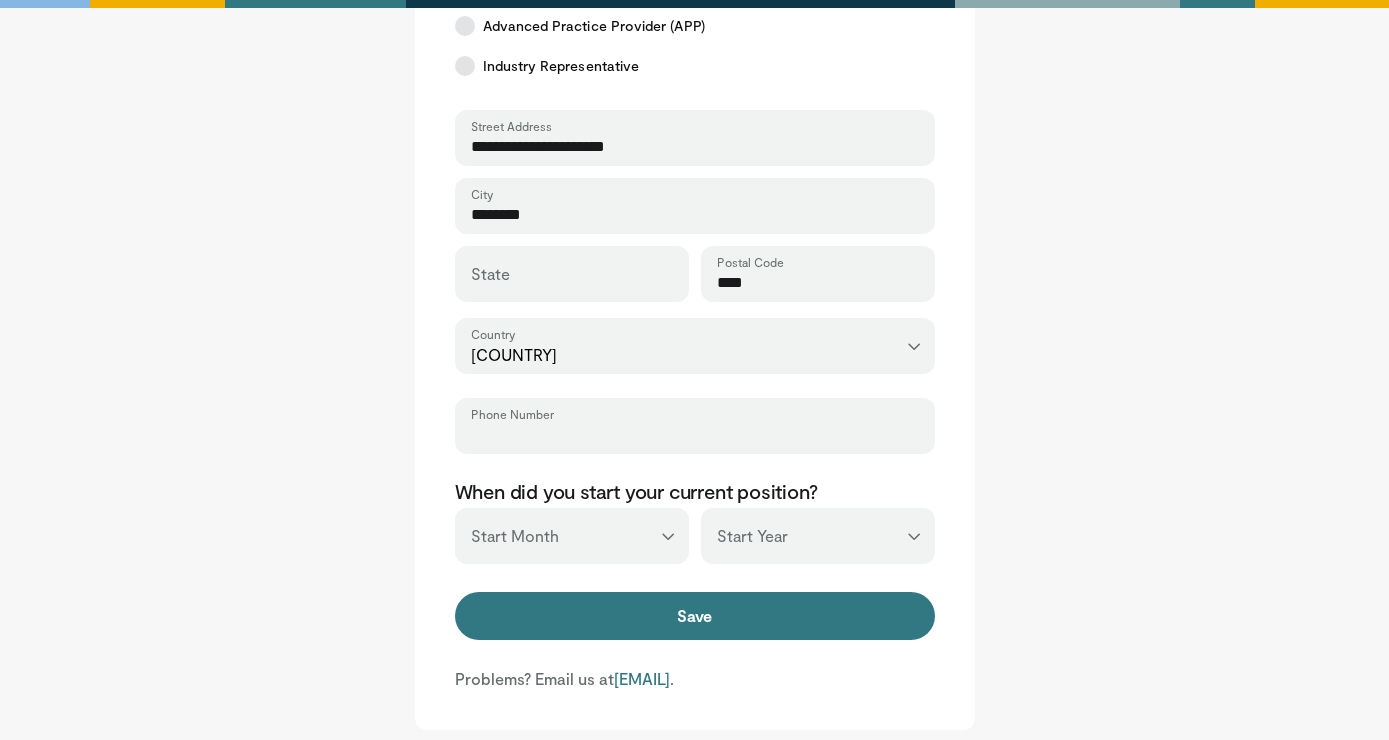 type on "*" 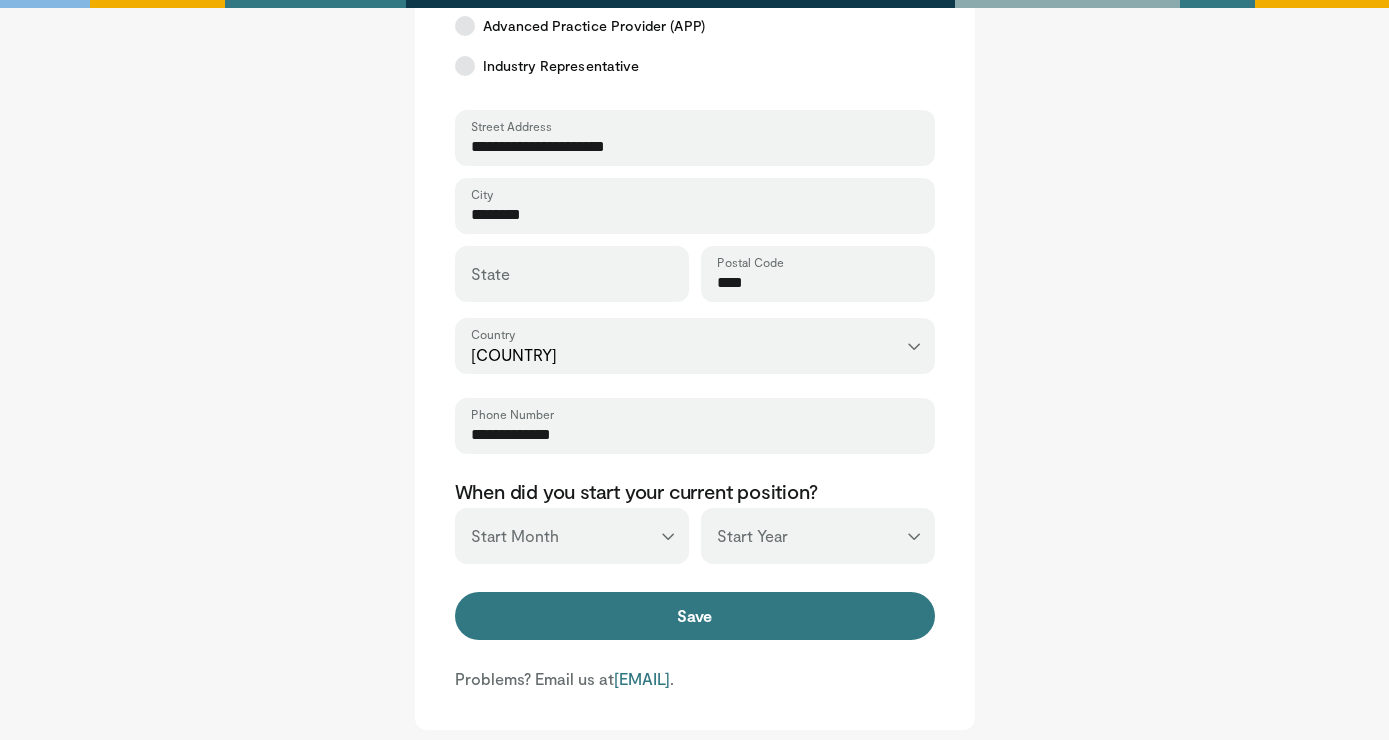 type on "**********" 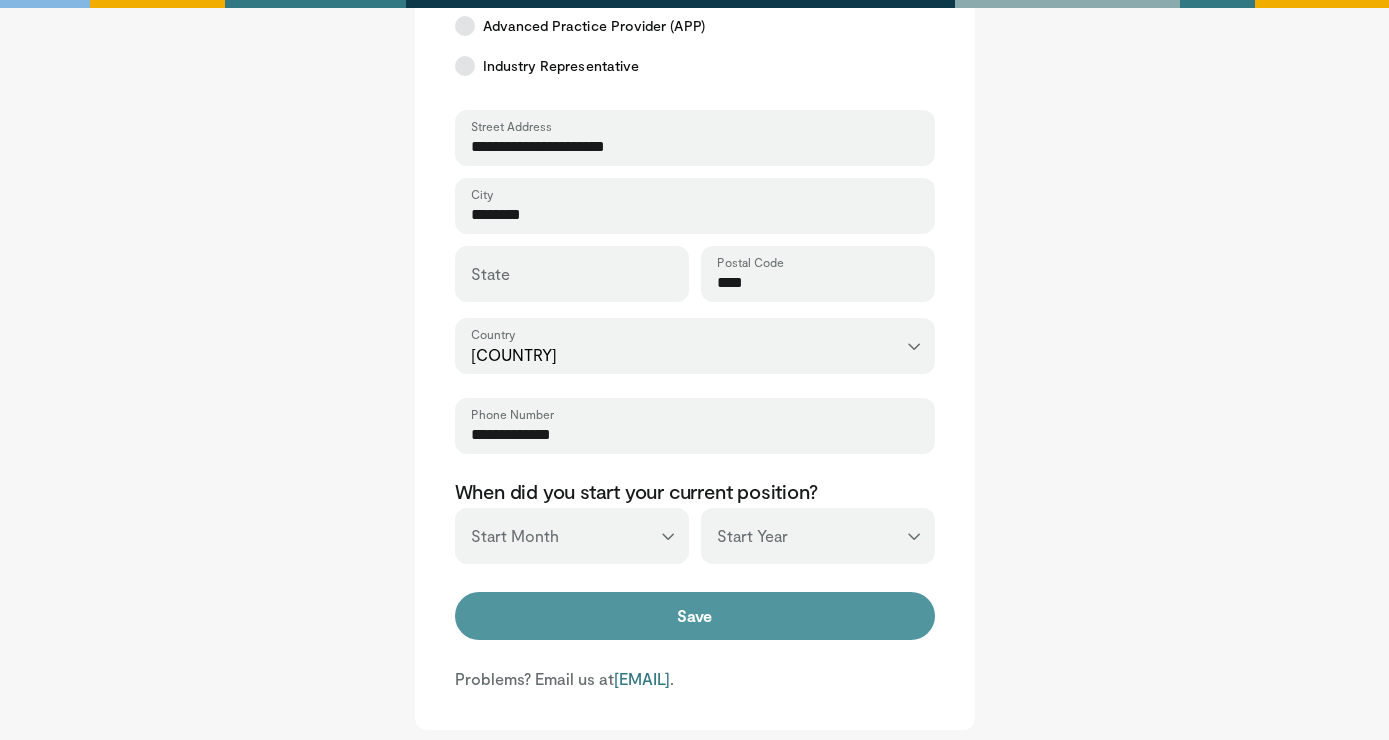 click on "Save" at bounding box center (695, 616) 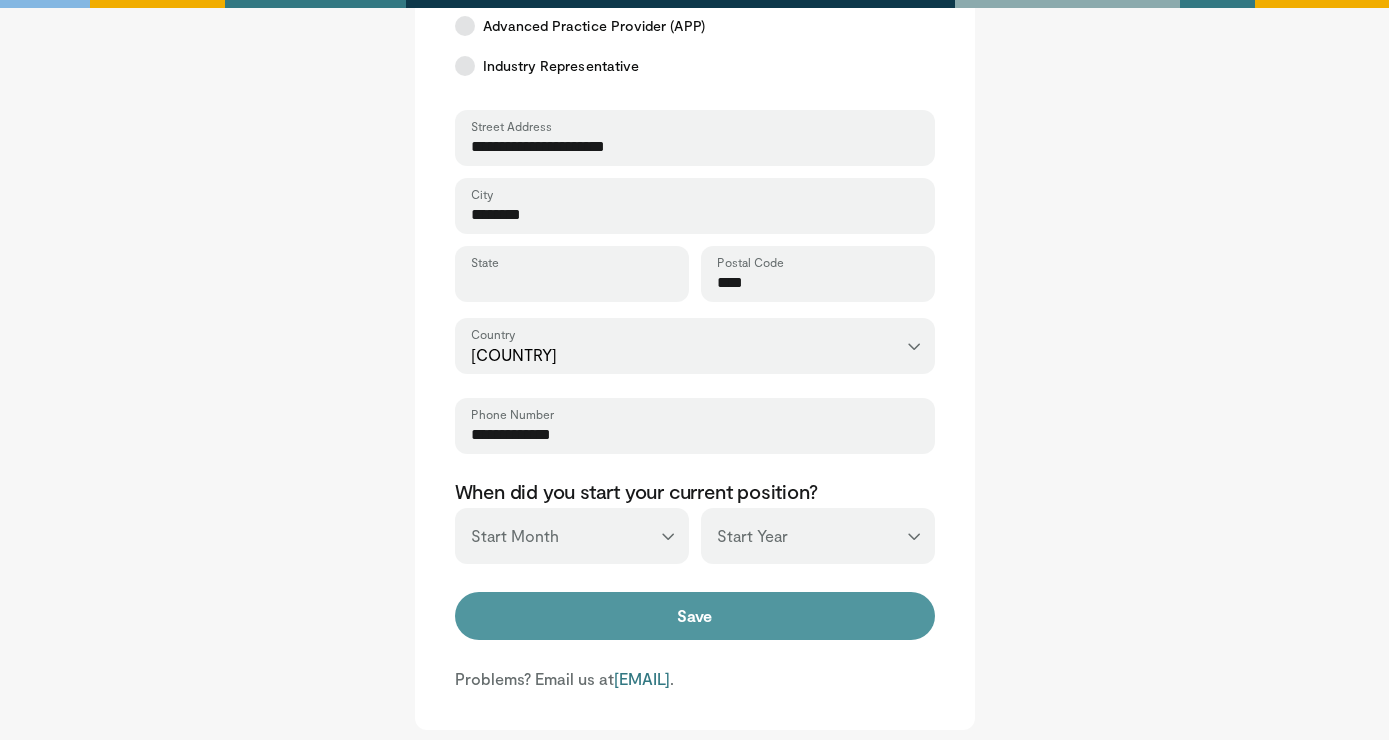 type on "*" 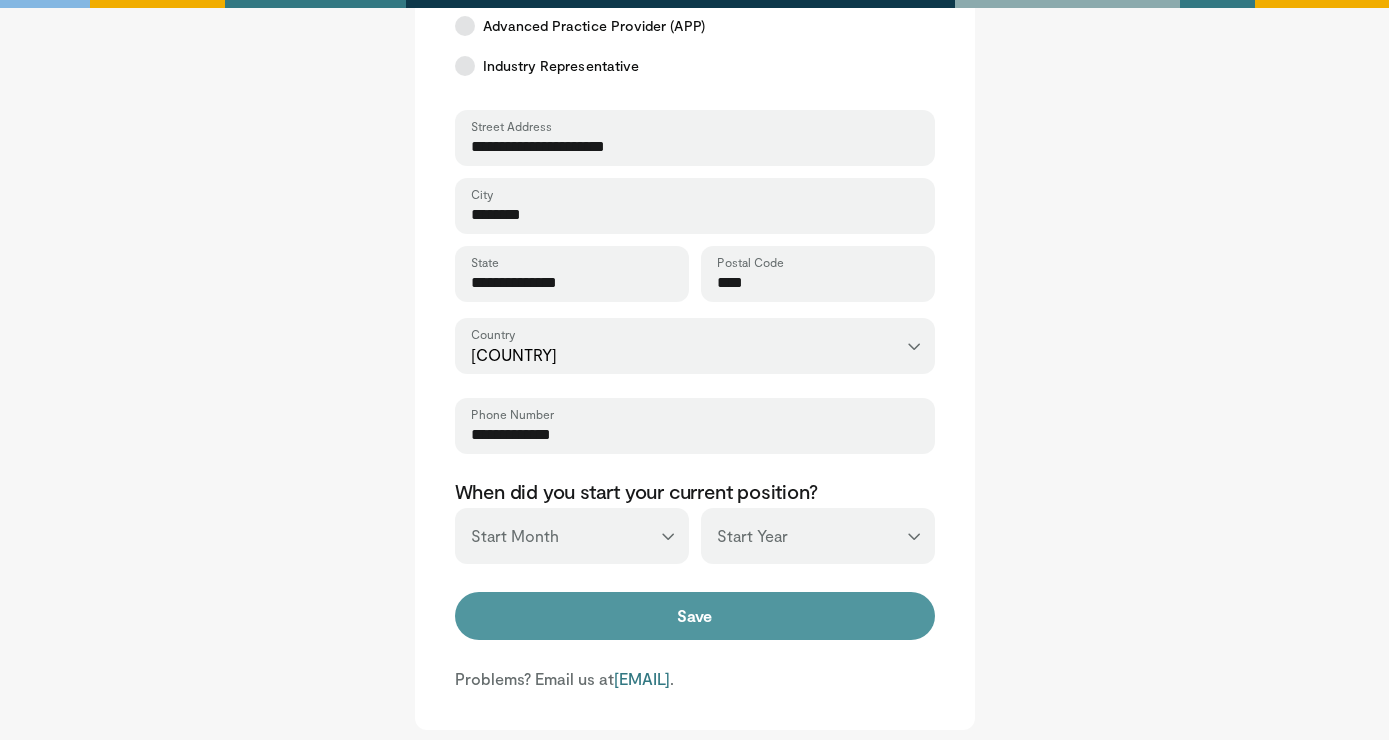 type on "**********" 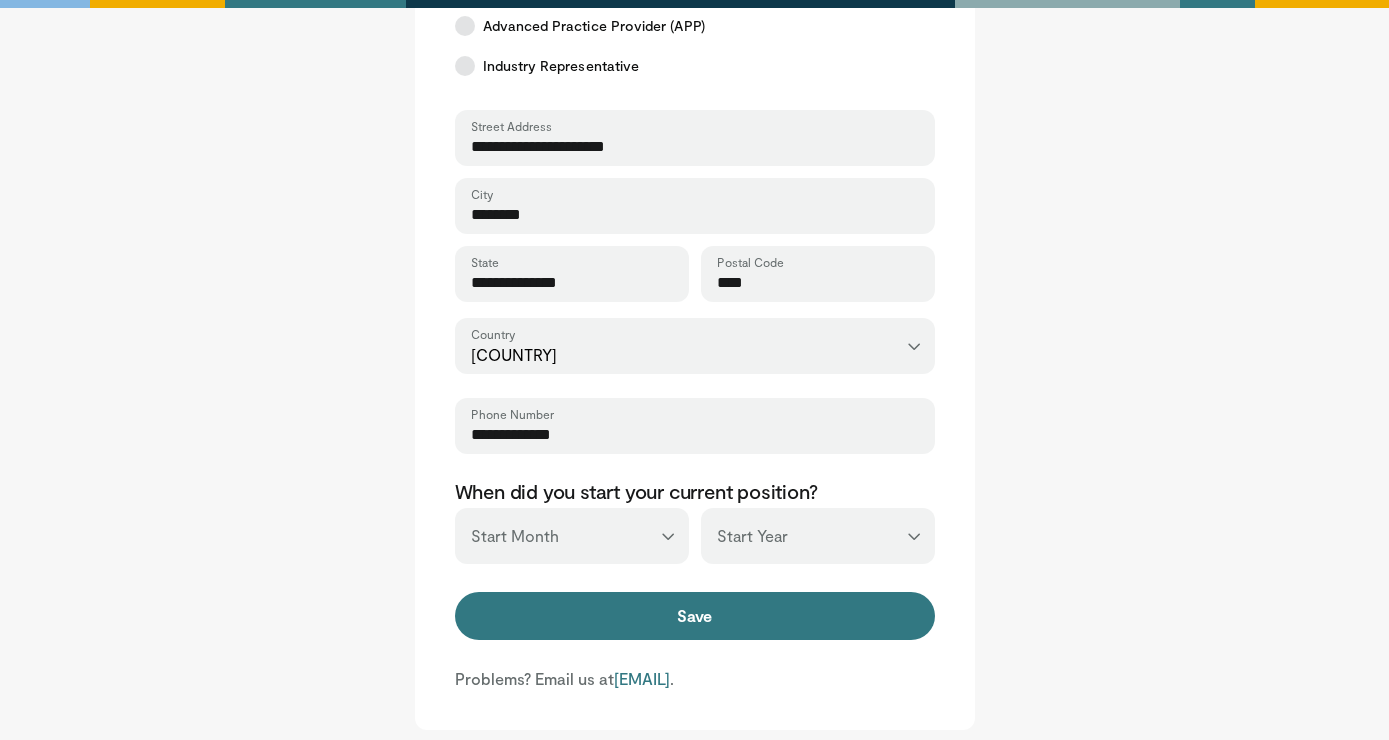 click on "***
*******
********
*****
*****
***
****
****
******
*********
*******
********
********" at bounding box center (572, 536) 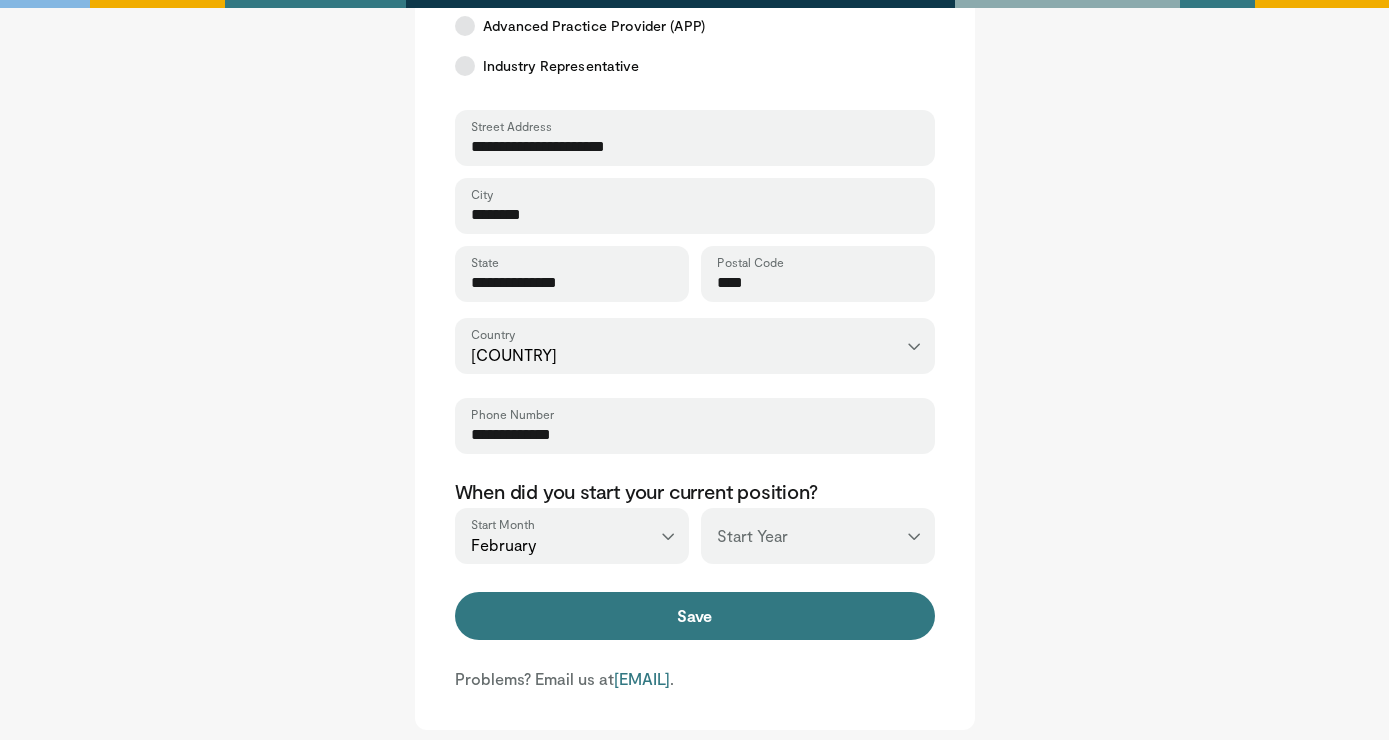 click on "***
****
****
****
****
****
****
****
****
****
****
****
****
****
****
****
****
****
****
****
****
****
****
****
****
****
****
****
****
**** **** **** **** ****" at bounding box center [818, 536] 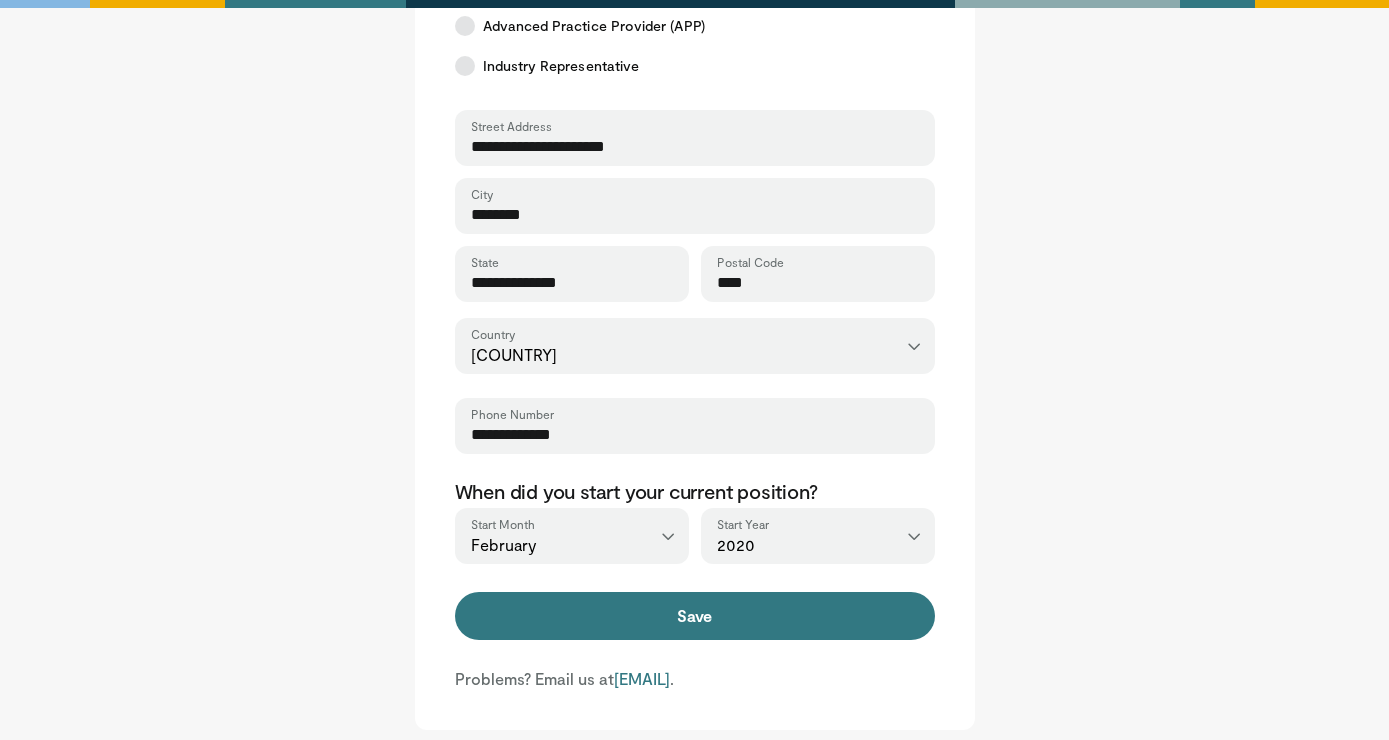 click on "***
*******
********
*****
*****
***
****
****
******
*********
*******
********
********" at bounding box center [572, 536] 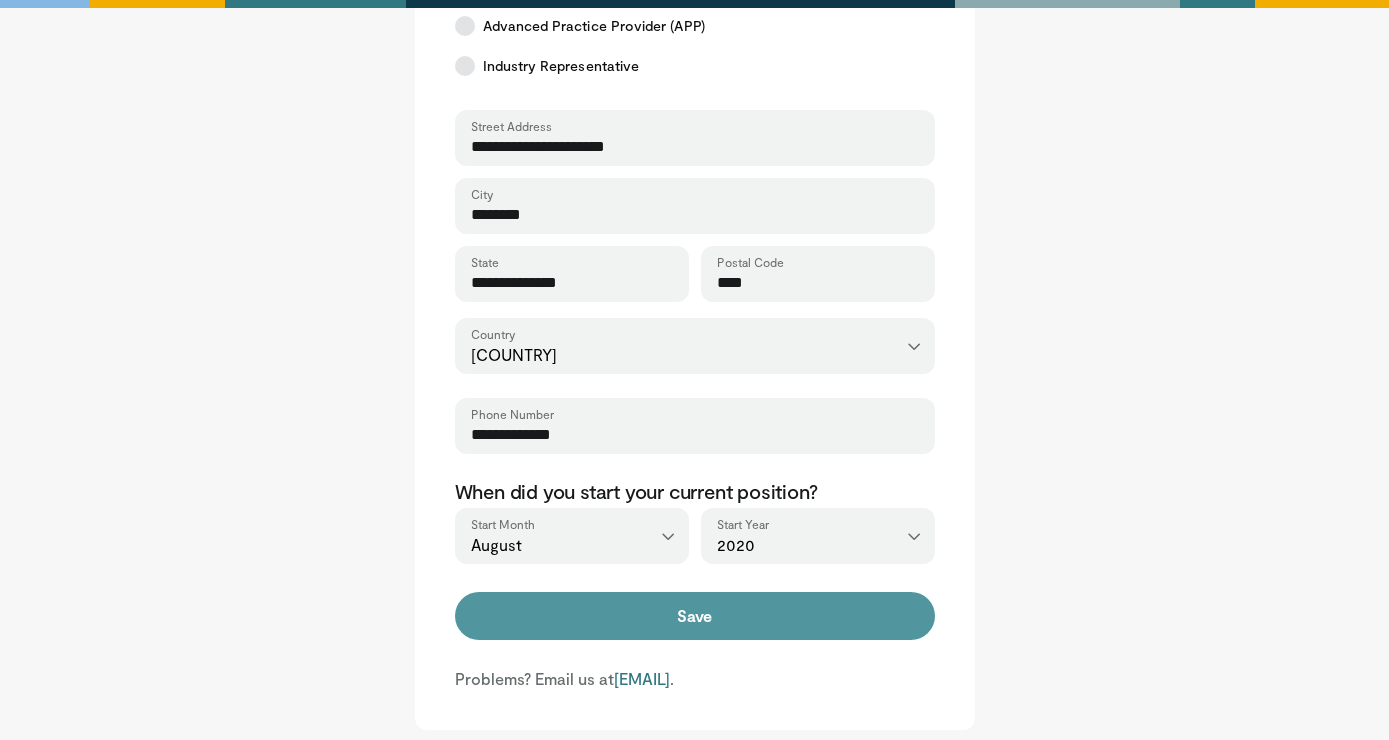 click on "Save" at bounding box center [695, 616] 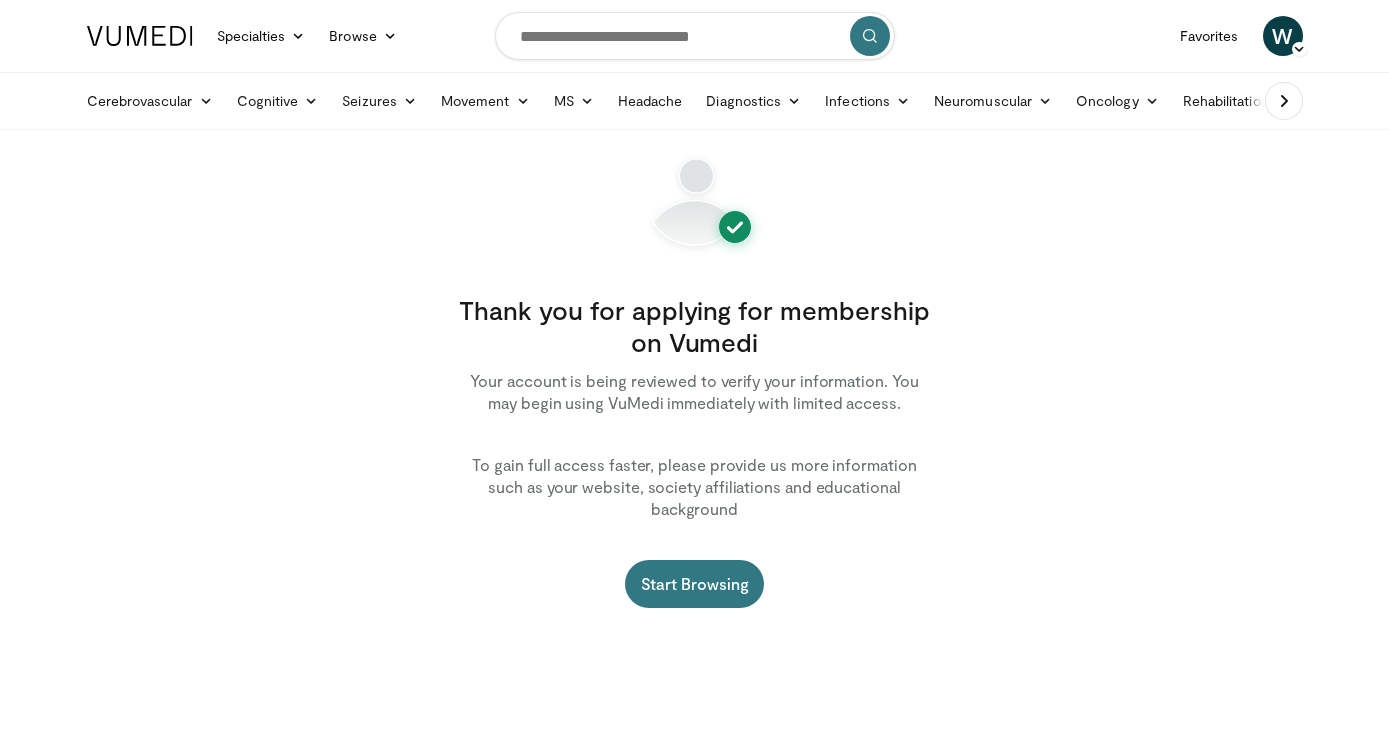 scroll, scrollTop: 0, scrollLeft: 0, axis: both 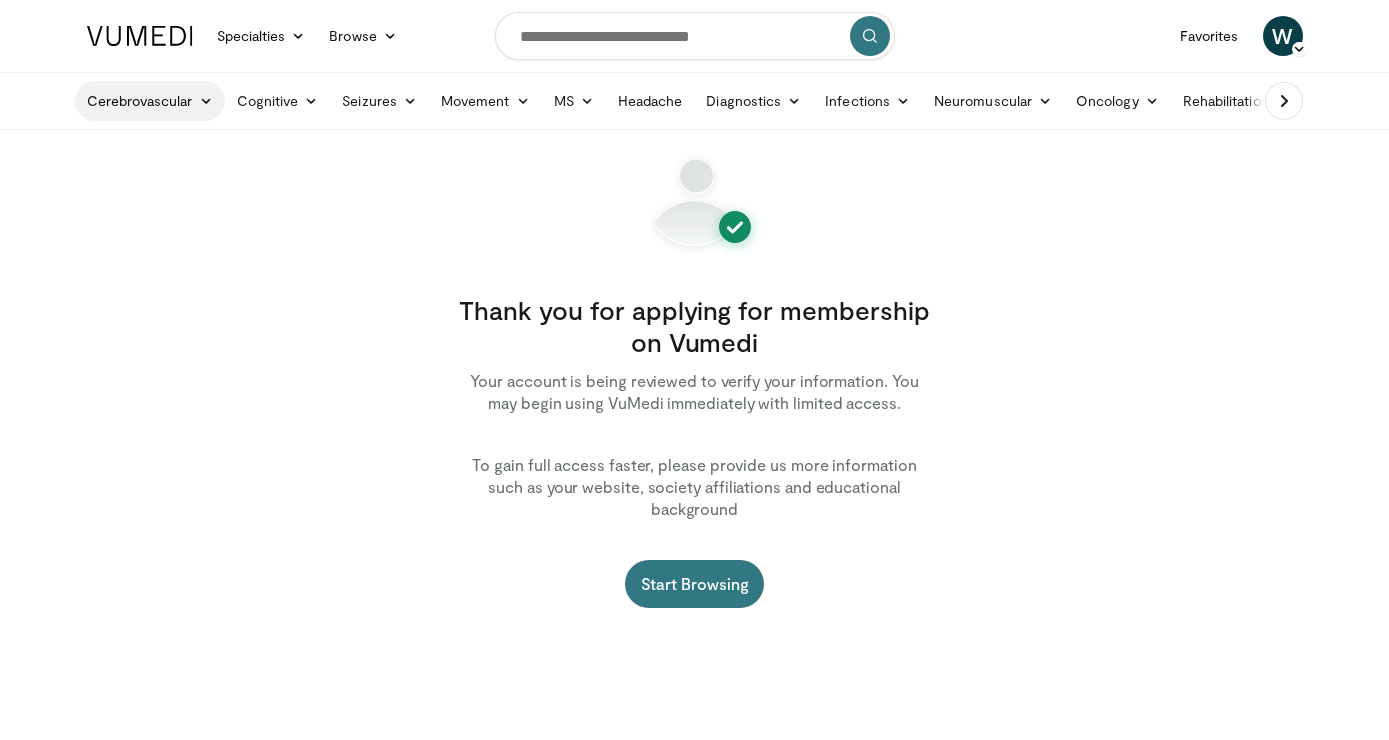 click on "Cerebrovascular" at bounding box center (150, 101) 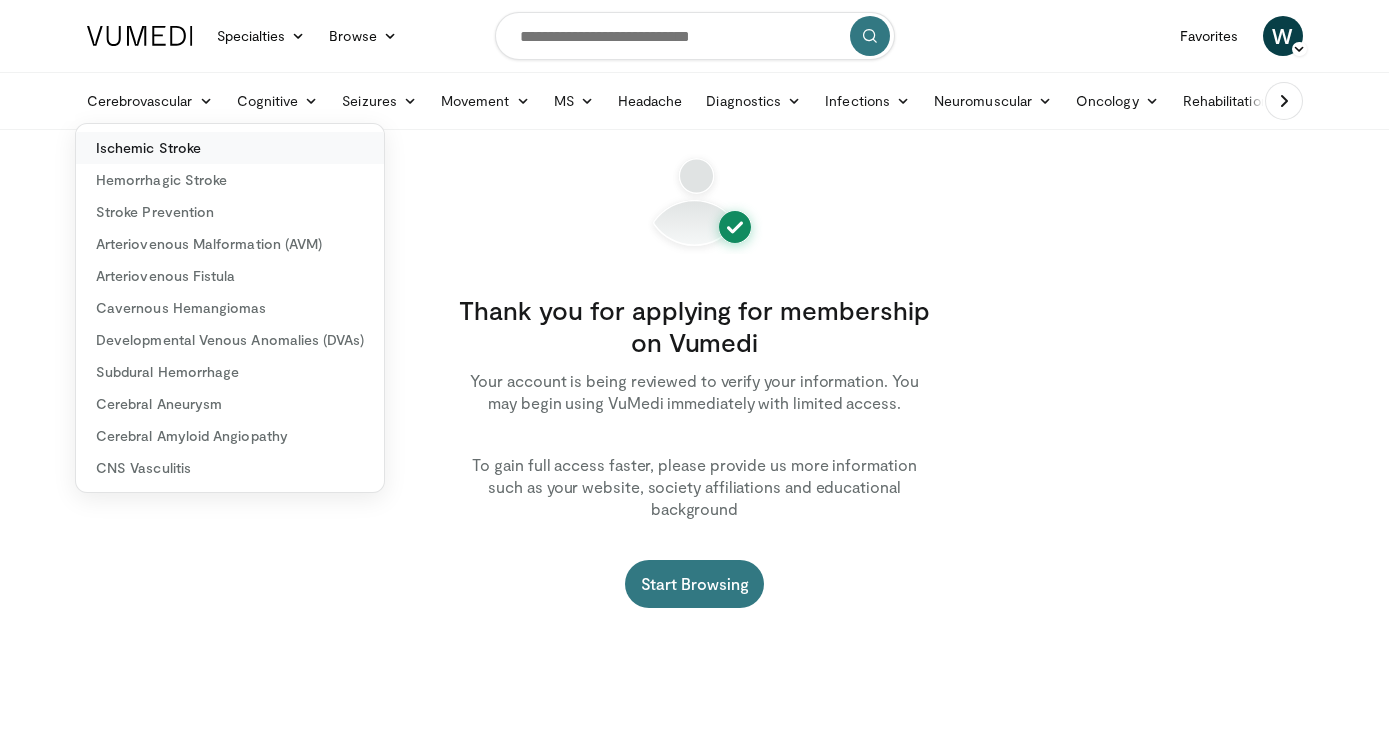 click on "Ischemic Stroke" at bounding box center [230, 148] 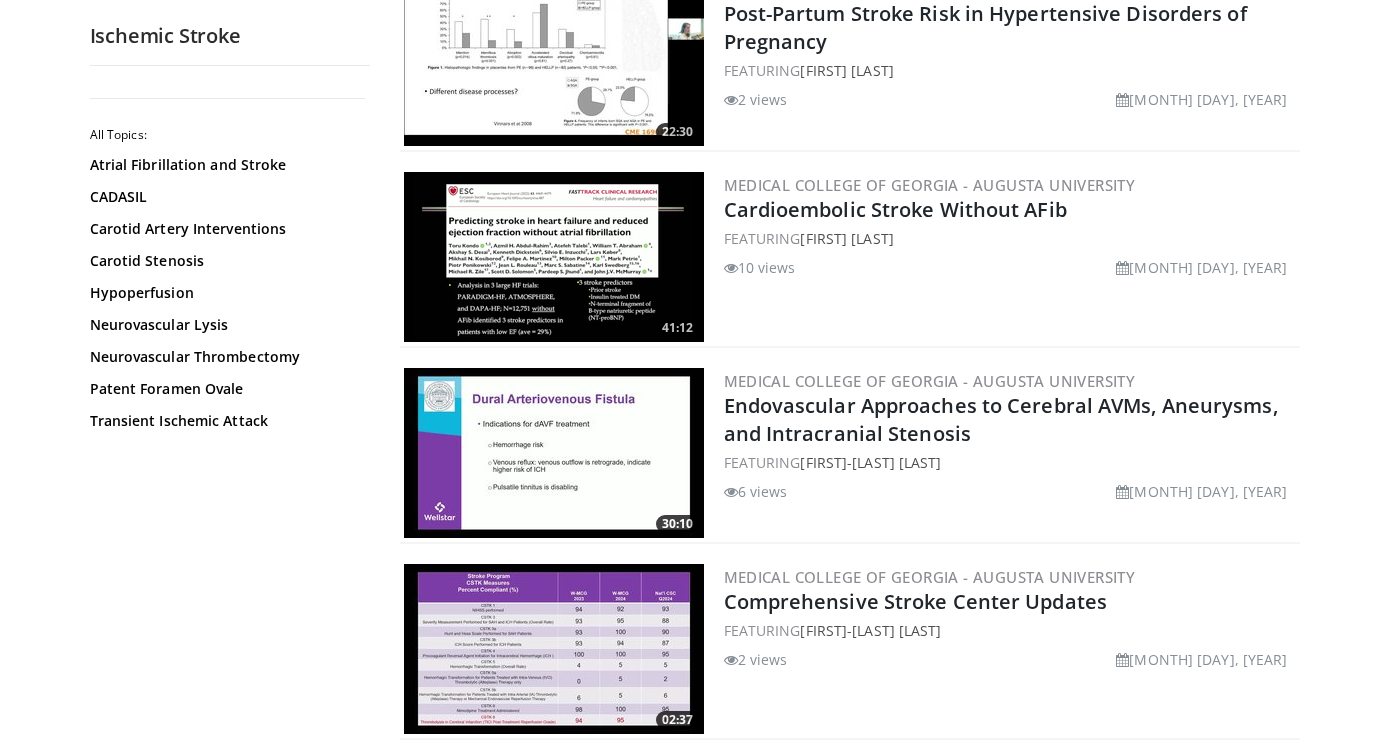 scroll, scrollTop: 709, scrollLeft: 0, axis: vertical 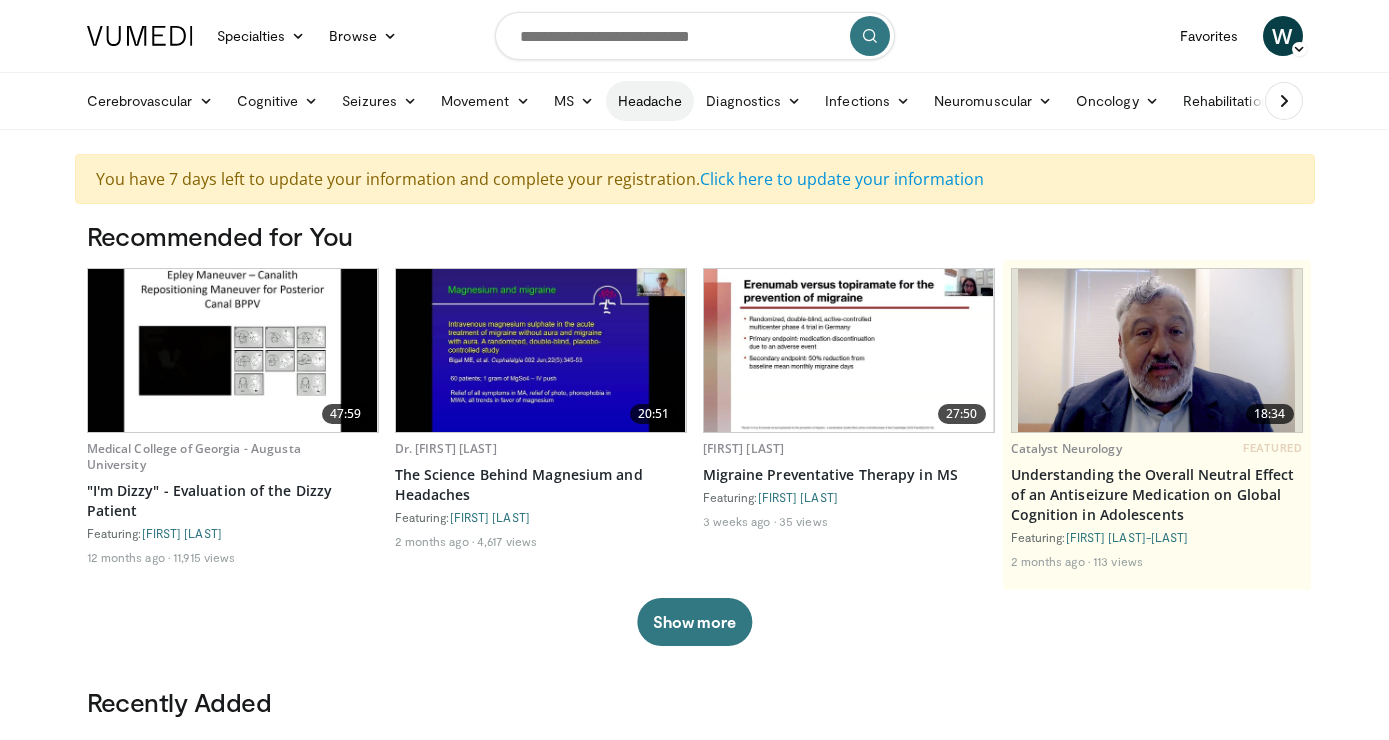 click on "Headache" at bounding box center (650, 101) 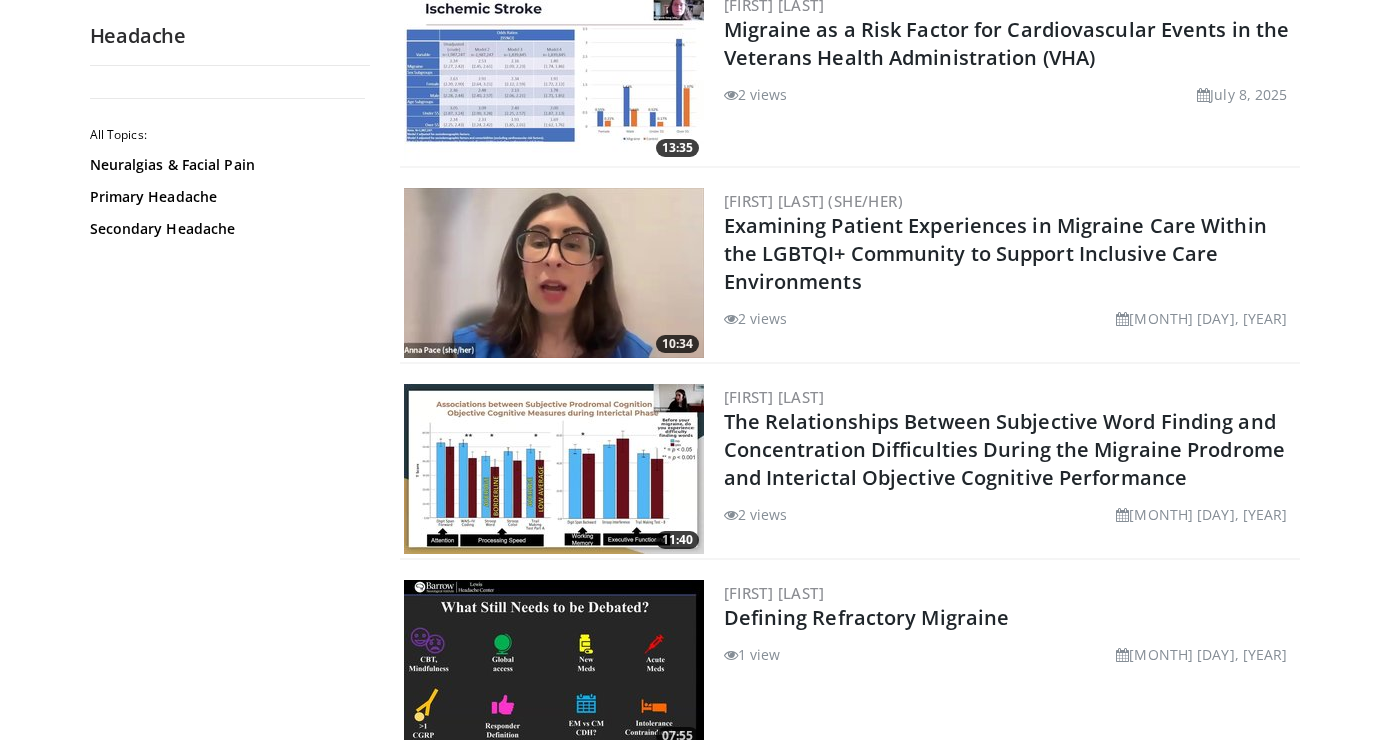 scroll, scrollTop: 336, scrollLeft: 0, axis: vertical 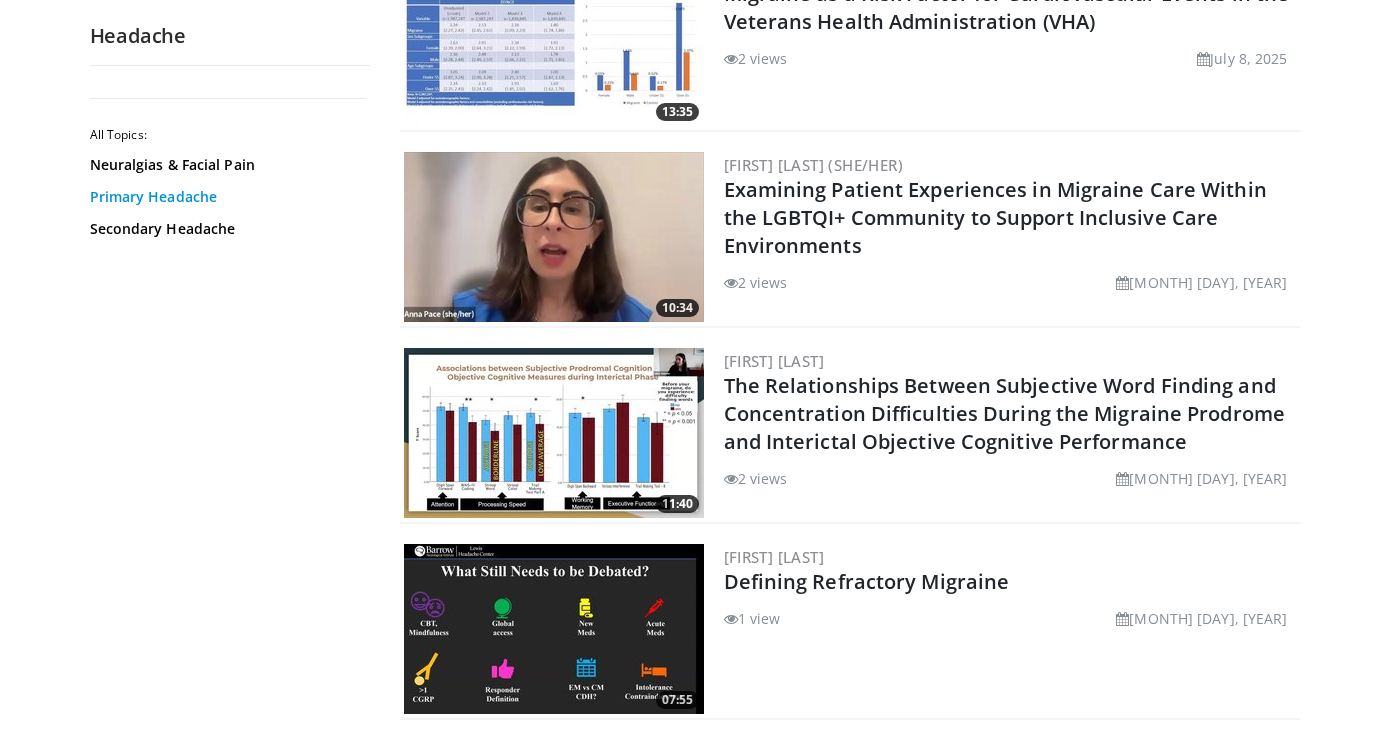 click on "Primary Headache" at bounding box center (225, 197) 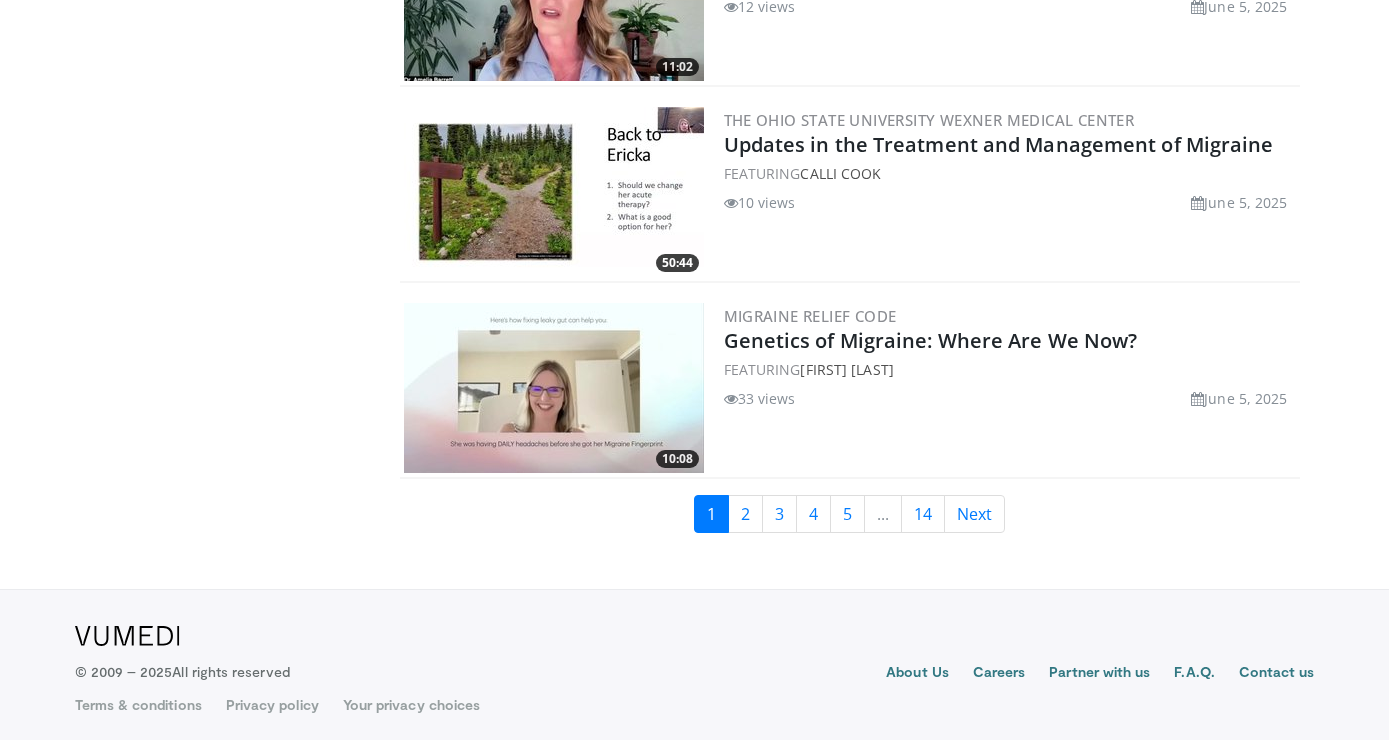 scroll, scrollTop: 4693, scrollLeft: 0, axis: vertical 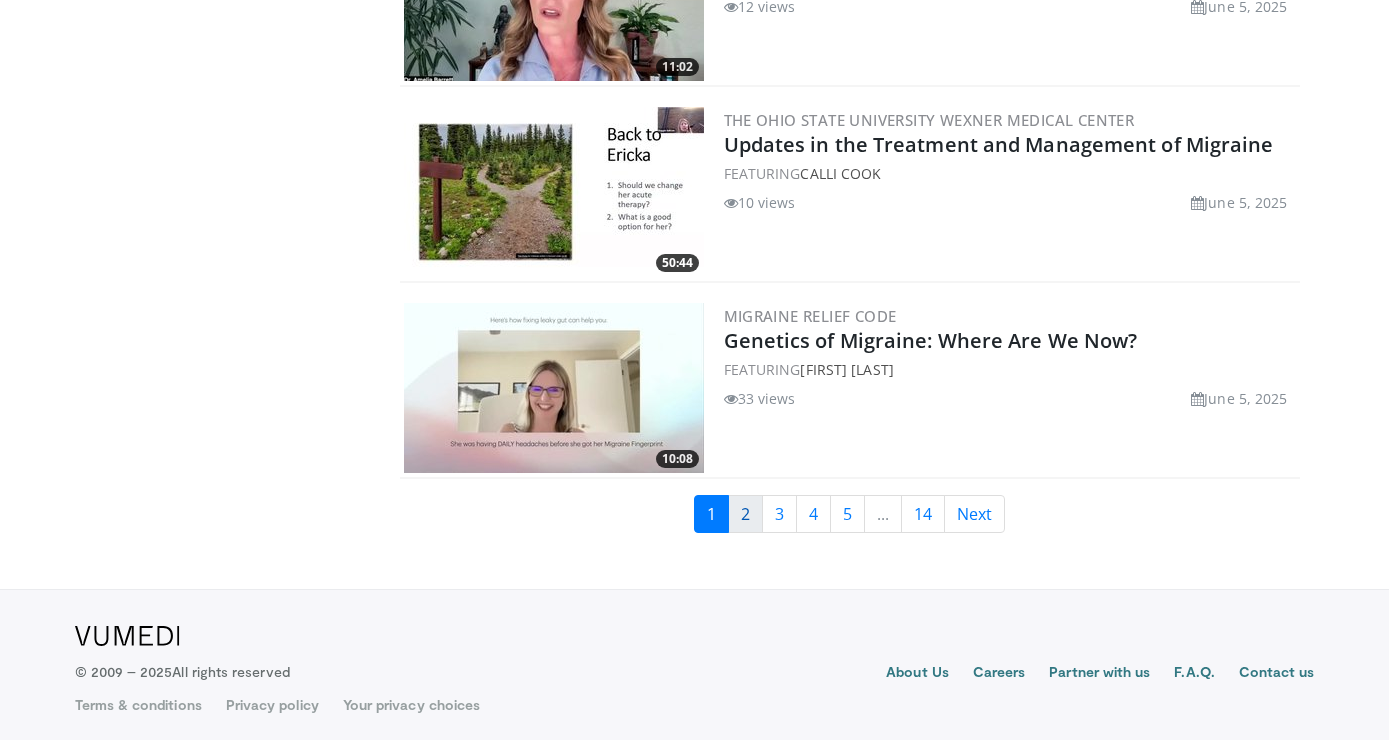 click on "2" at bounding box center (745, 514) 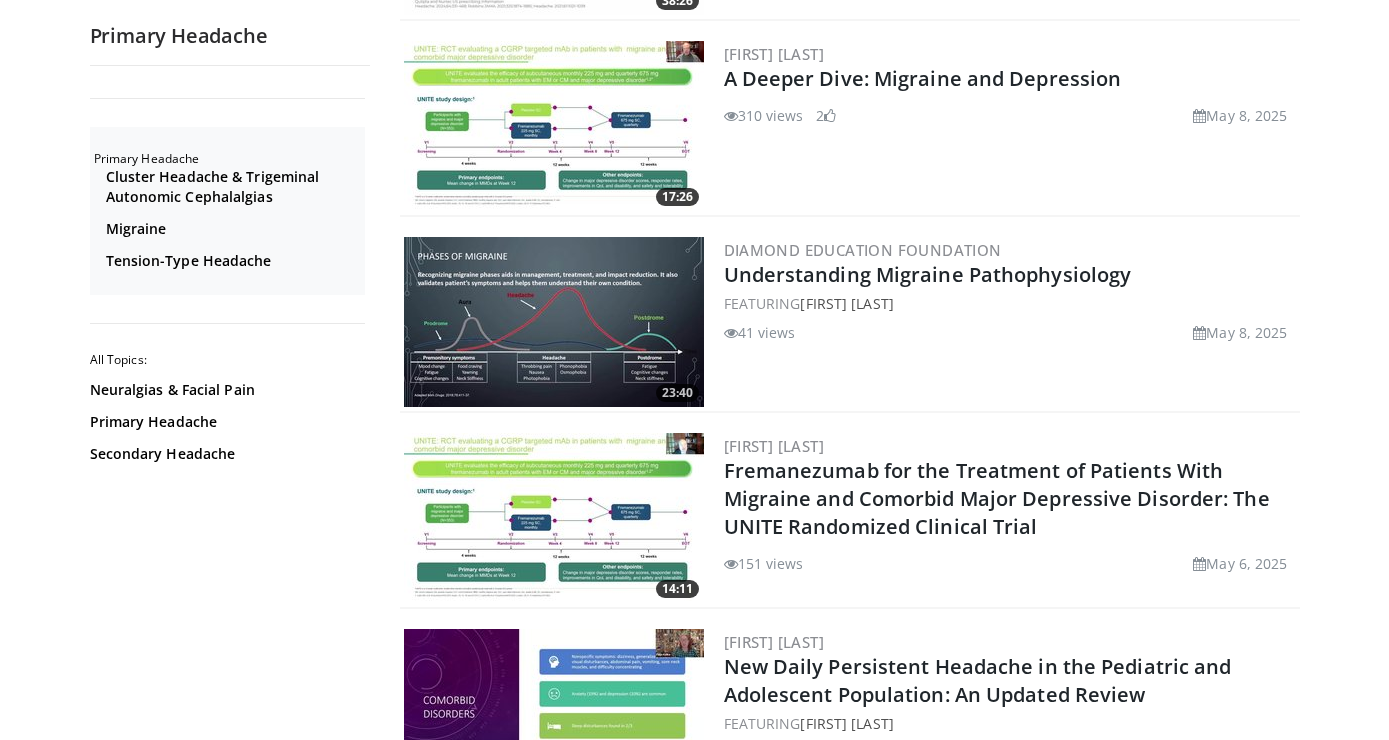 scroll, scrollTop: 4700, scrollLeft: 0, axis: vertical 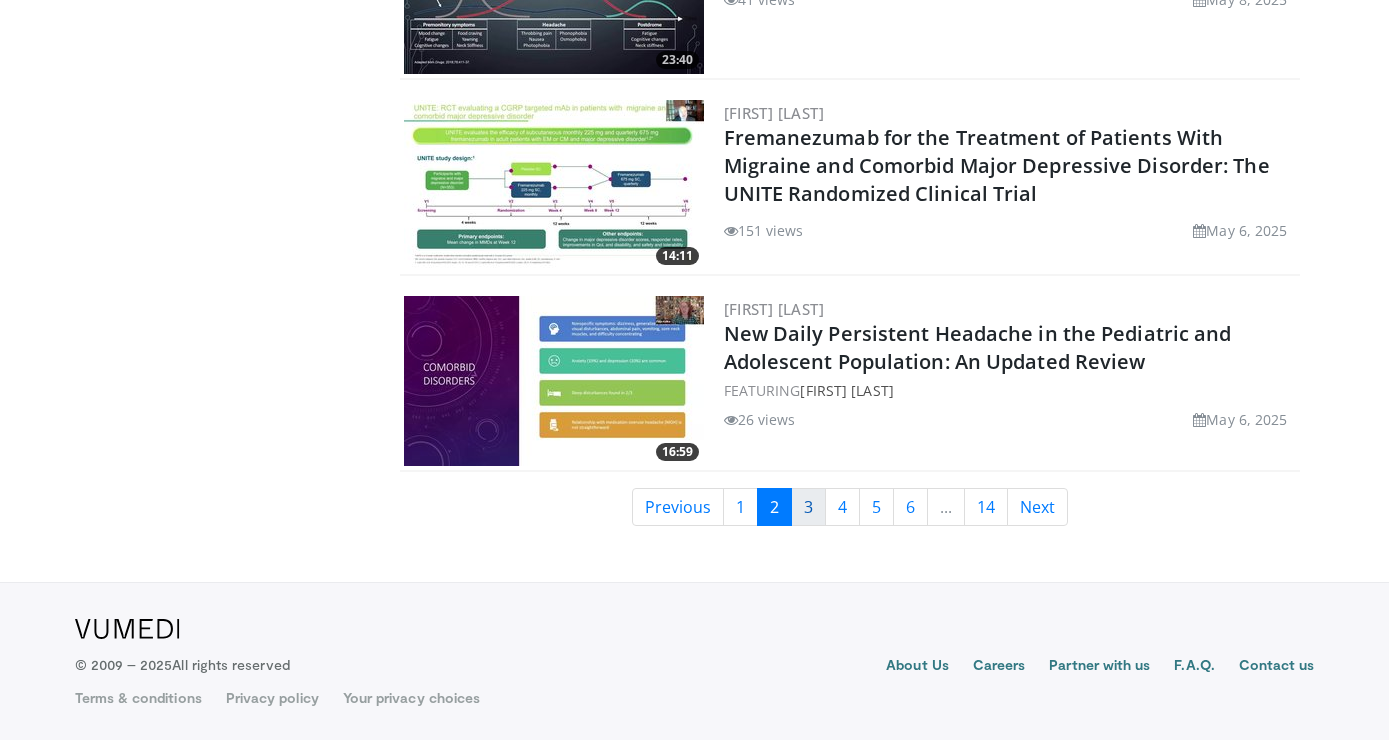 click on "3" at bounding box center [808, 507] 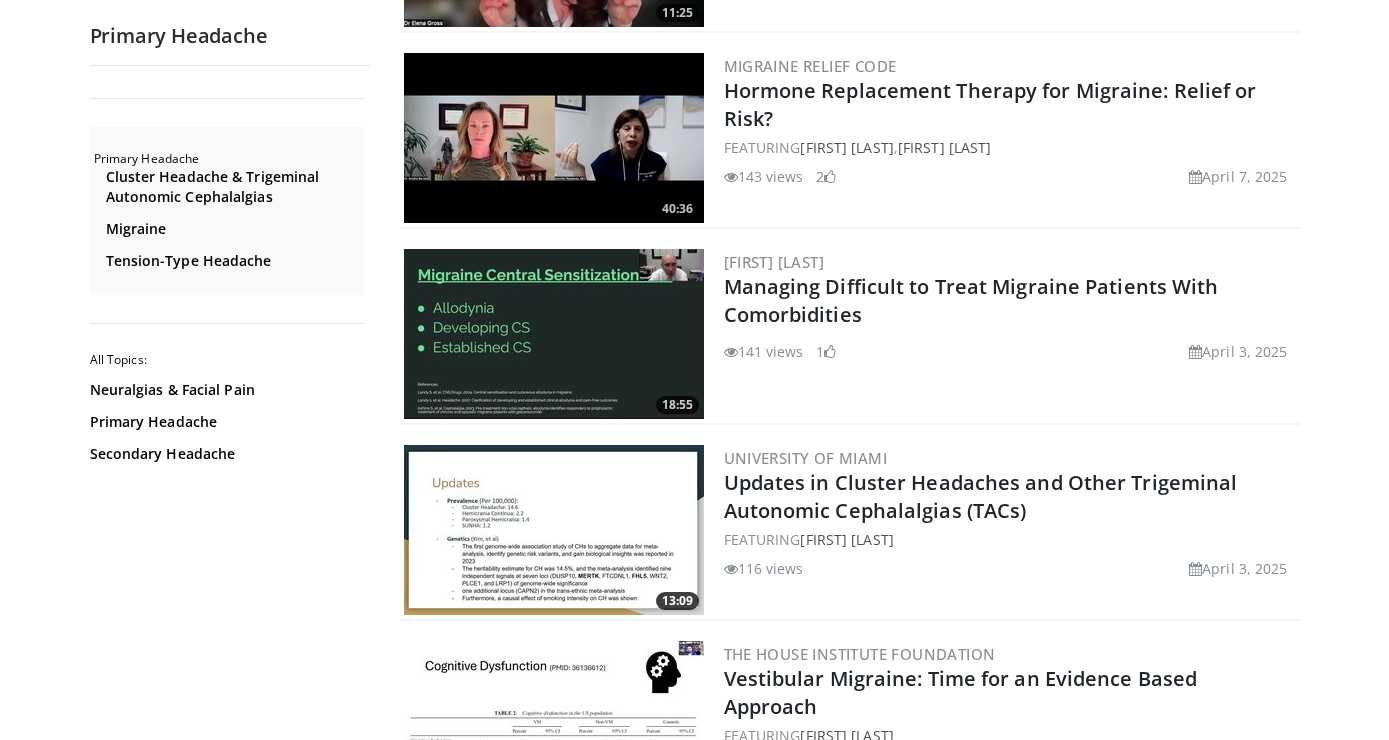 scroll, scrollTop: 4361, scrollLeft: 0, axis: vertical 